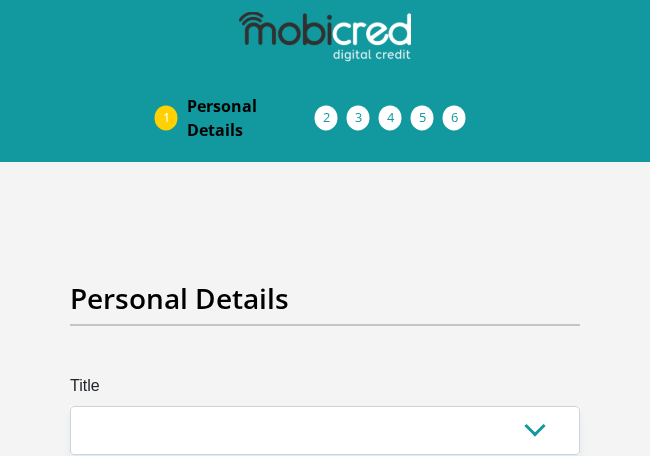 scroll, scrollTop: 375, scrollLeft: 0, axis: vertical 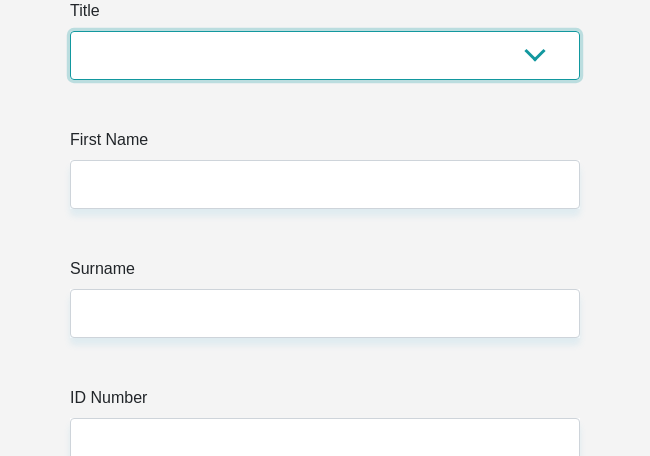 click on "Mr
Ms
Mrs
Dr
Other" at bounding box center [325, 55] 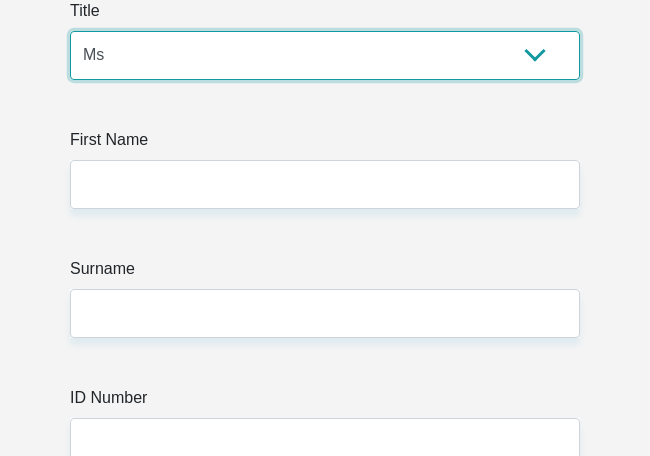 click on "Mr
Ms
Mrs
Dr
Other" at bounding box center [325, 55] 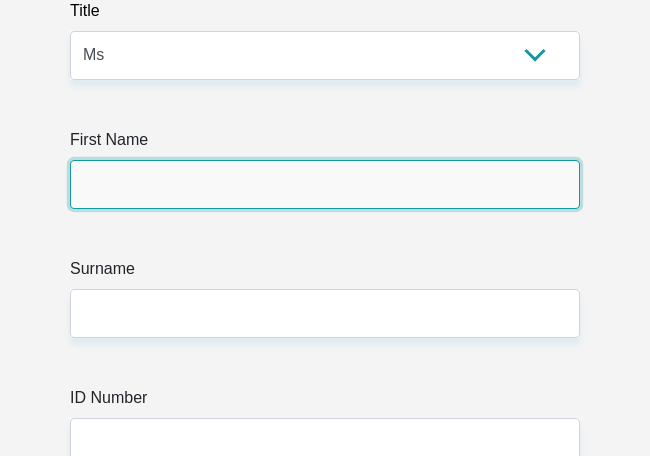 click on "First Name" at bounding box center [325, 184] 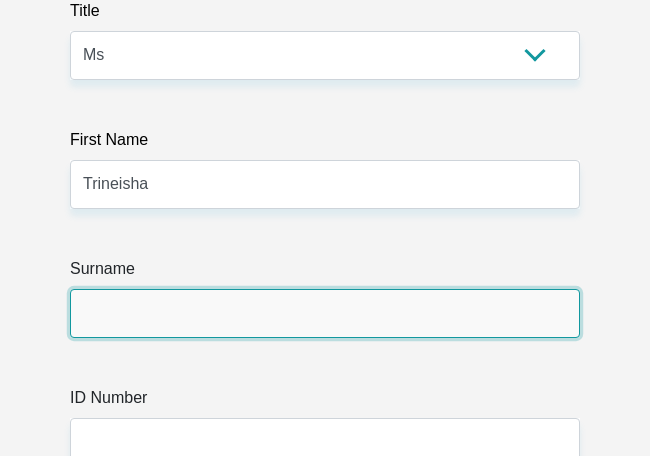 click on "Surname" at bounding box center [325, 313] 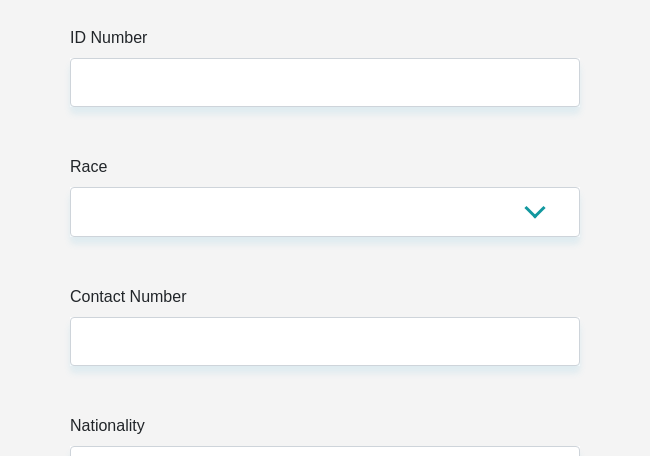 scroll, scrollTop: 750, scrollLeft: 0, axis: vertical 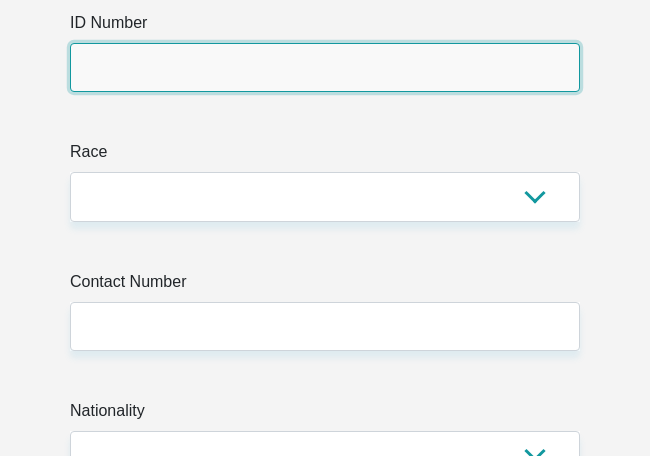 click on "ID Number" at bounding box center [325, 67] 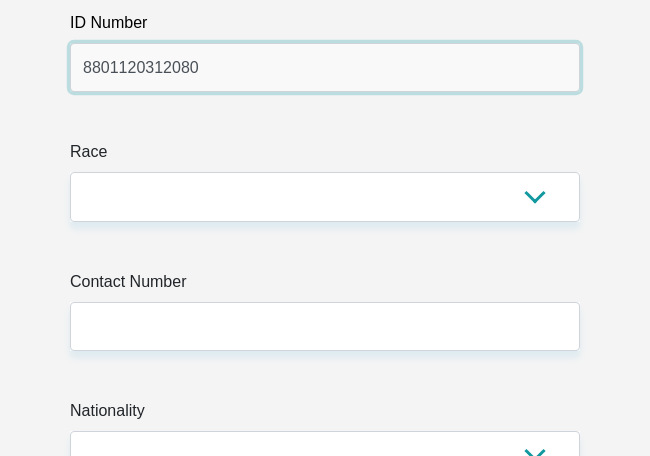 type on "8801120312080" 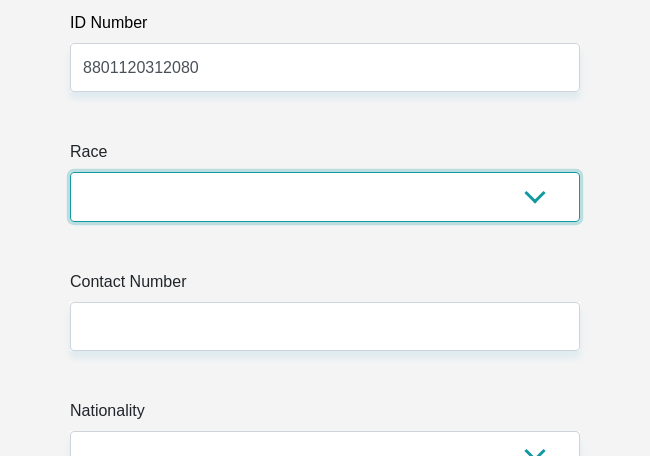 click on "Black
Coloured
Indian
White
Other" at bounding box center [325, 196] 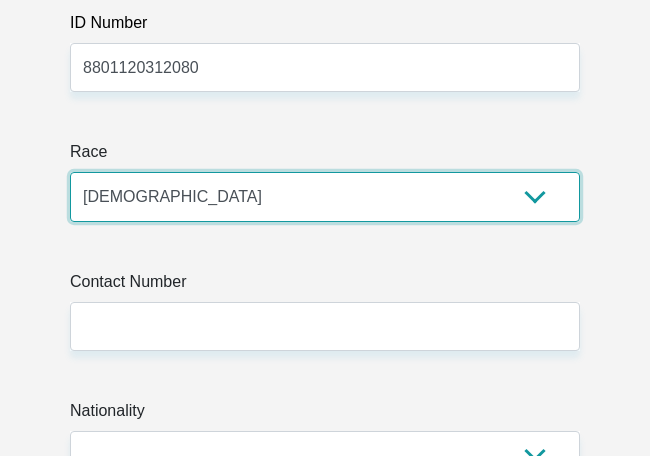 click on "Black
Coloured
Indian
White
Other" at bounding box center (325, 196) 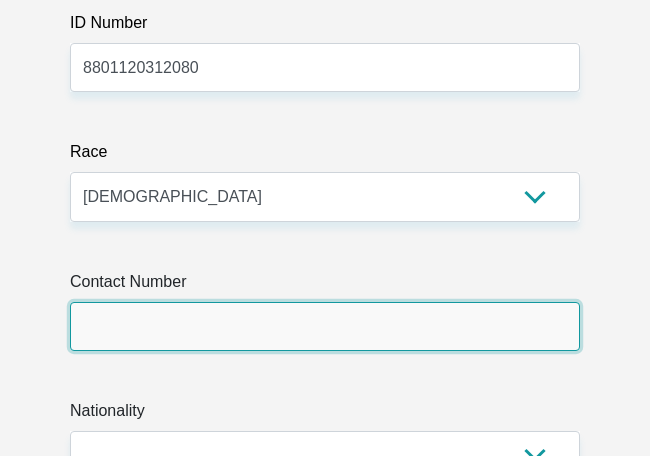 click on "Contact Number" at bounding box center [325, 326] 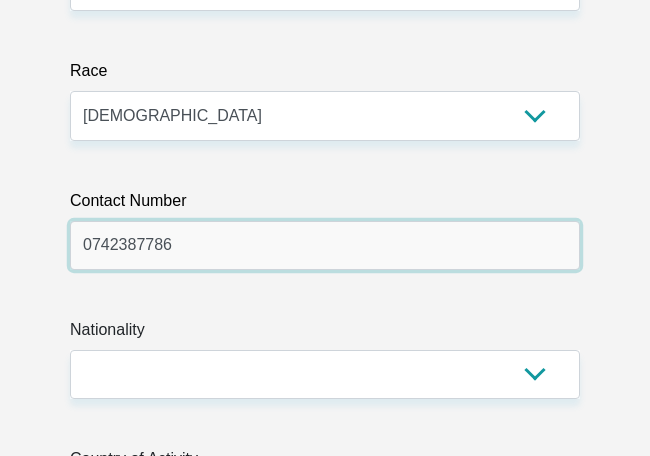 scroll, scrollTop: 875, scrollLeft: 0, axis: vertical 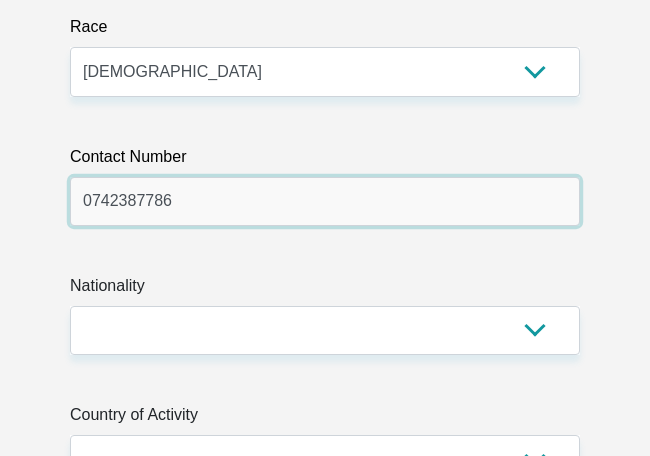 type on "0742387786" 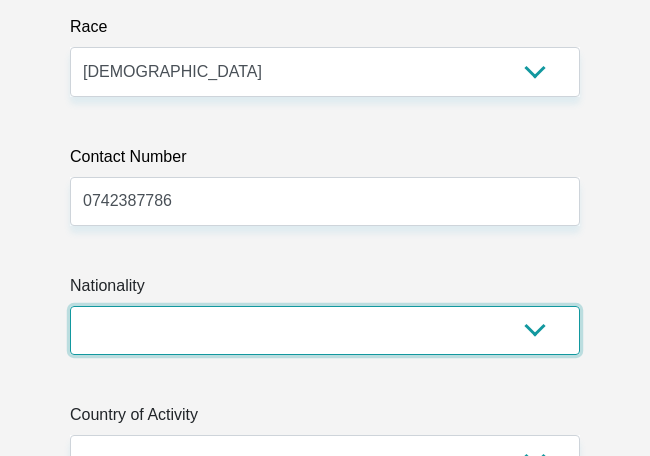 click on "South Africa
Afghanistan
Aland Islands
Albania
Algeria
America Samoa
American Virgin Islands
Andorra
Angola
Anguilla
Antarctica
Antigua and Barbuda
Argentina
Armenia
Aruba
Ascension Island
Australia
Austria
Azerbaijan
Bahamas
Bahrain
Bangladesh
Barbados
Chad" at bounding box center [325, 330] 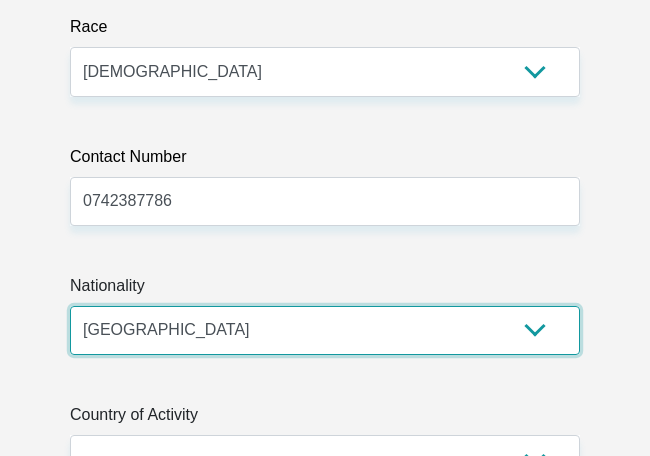 click on "South Africa
Afghanistan
Aland Islands
Albania
Algeria
America Samoa
American Virgin Islands
Andorra
Angola
Anguilla
Antarctica
Antigua and Barbuda
Argentina
Armenia
Aruba
Ascension Island
Australia
Austria
Azerbaijan
Bahamas
Bahrain
Bangladesh
Barbados
Chad" at bounding box center (325, 330) 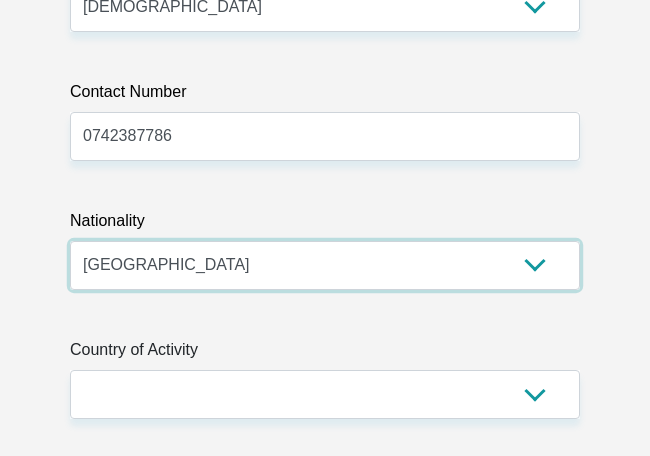 scroll, scrollTop: 1000, scrollLeft: 0, axis: vertical 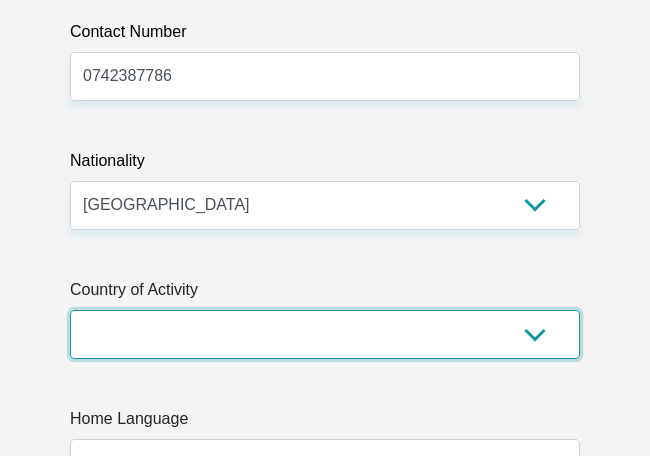 click on "South Africa
Afghanistan
Aland Islands
Albania
Algeria
America Samoa
American Virgin Islands
Andorra
Angola
Anguilla
Antarctica
Antigua and Barbuda
Argentina
Armenia
Aruba
Ascension Island
Australia
Austria
Azerbaijan
Chad" at bounding box center [325, 334] 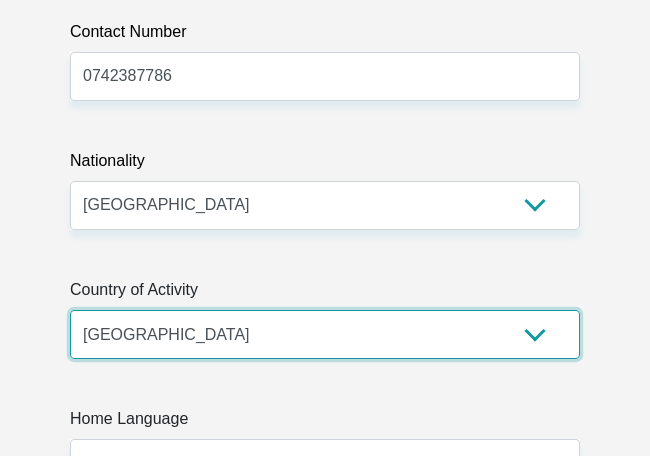 click on "South Africa
Afghanistan
Aland Islands
Albania
Algeria
America Samoa
American Virgin Islands
Andorra
Angola
Anguilla
Antarctica
Antigua and Barbuda
Argentina
Armenia
Aruba
Ascension Island
Australia
Austria
Azerbaijan
Chad" at bounding box center (325, 334) 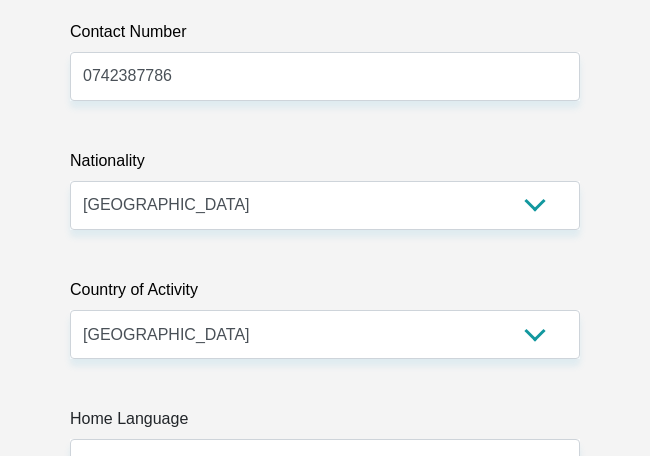 click on "Title
Mr
Ms
Mrs
Dr
Other
First Name
Trineisha
Surname
Kisten
ID Number
8801120312080
Please input valid ID number
Race
Black
Coloured
Indian
White
Other
Contact Number
0742387786
Please input valid contact number
Nationality
South Africa
Afghanistan
Aland Islands  Albania  Algeria" at bounding box center (325, 4346) 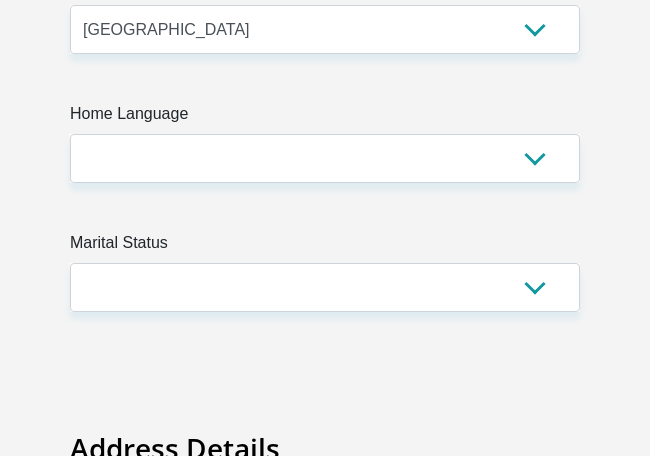 scroll, scrollTop: 1250, scrollLeft: 0, axis: vertical 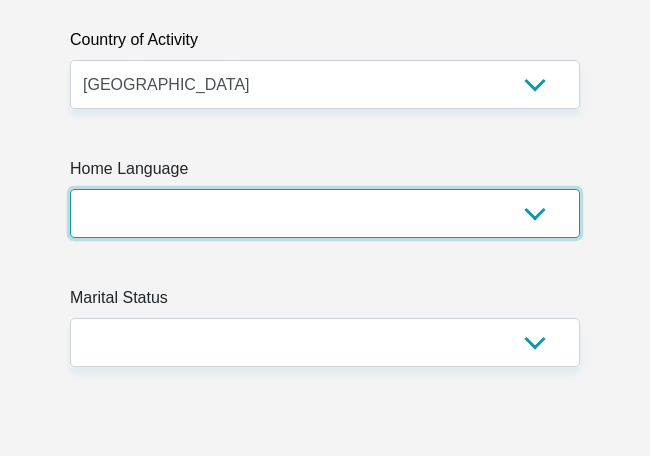 click on "Afrikaans
English
Sepedi
South Ndebele
Southern Sotho
Swati
Tsonga
Tswana
Venda
Xhosa
Zulu
Other" at bounding box center [325, 213] 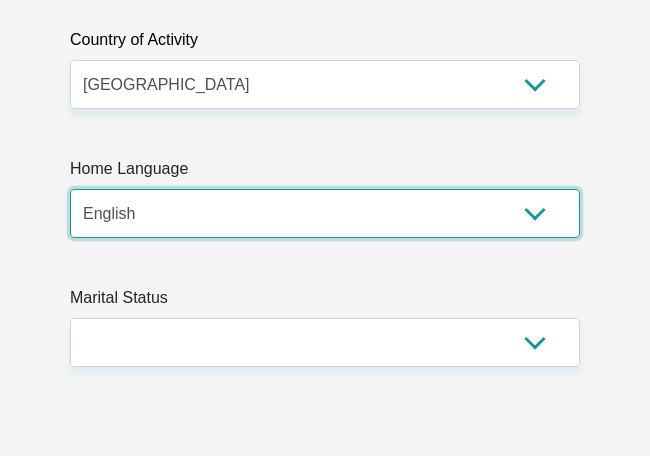 click on "Afrikaans
English
Sepedi
South Ndebele
Southern Sotho
Swati
Tsonga
Tswana
Venda
Xhosa
Zulu
Other" at bounding box center [325, 213] 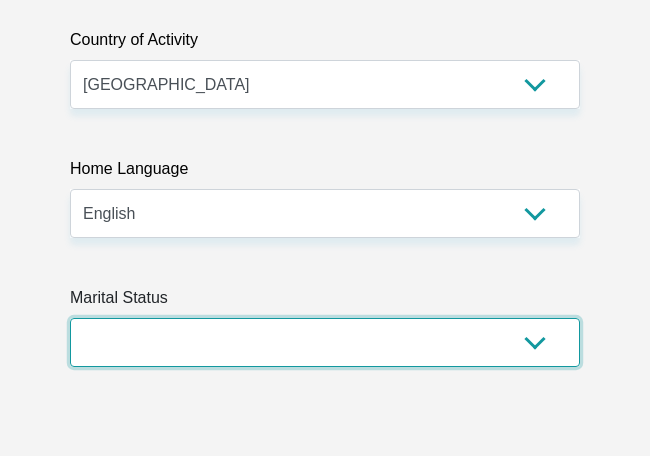 click on "Married ANC
Single
Divorced
Widowed
Married COP or Customary Law" at bounding box center [325, 342] 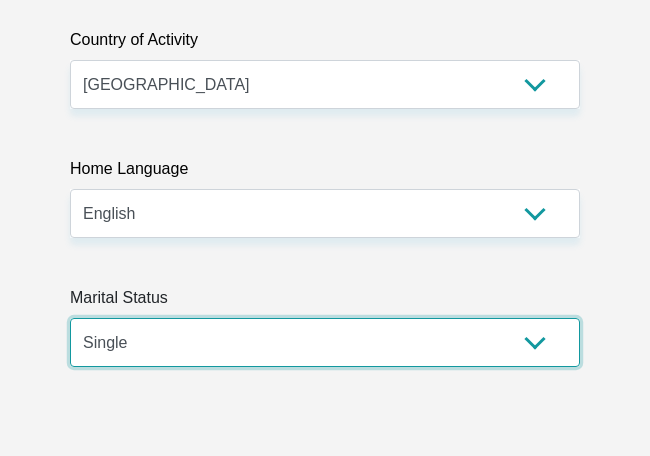 click on "Married ANC
Single
Divorced
Widowed
Married COP or Customary Law" at bounding box center (325, 342) 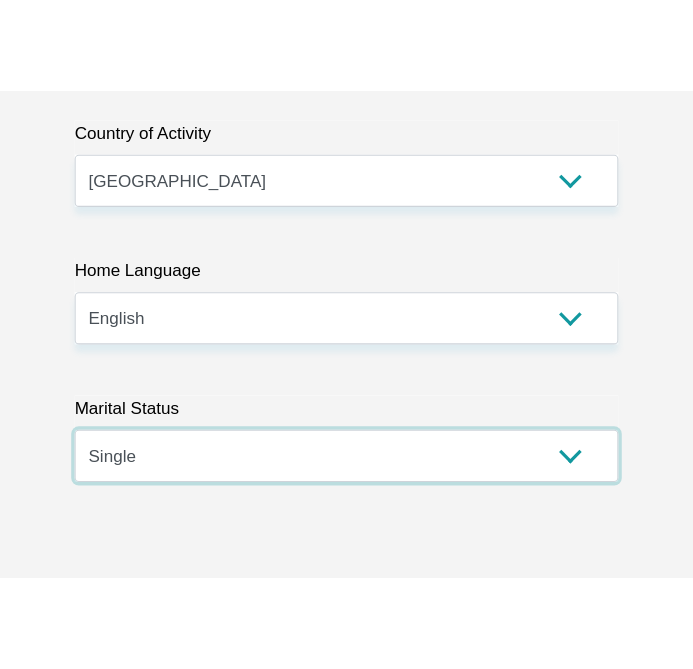 scroll, scrollTop: 1250, scrollLeft: 0, axis: vertical 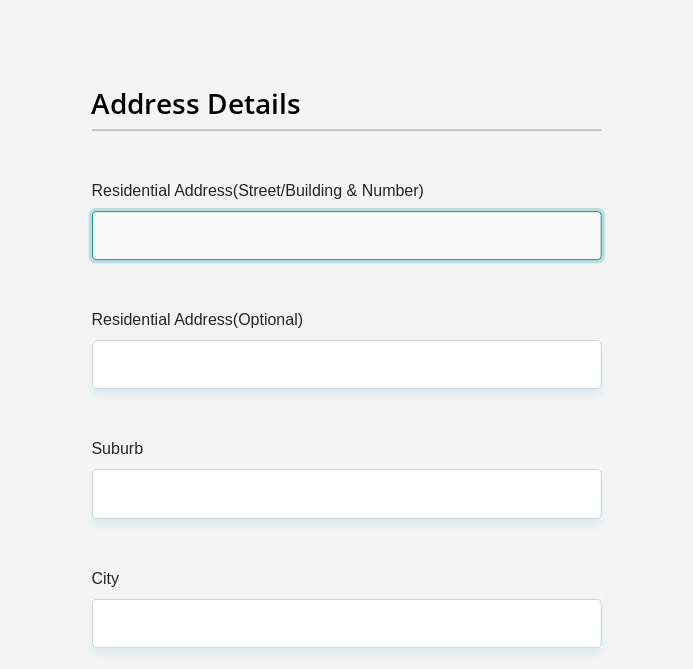 click on "Residential Address(Street/Building & Number)" at bounding box center (347, 235) 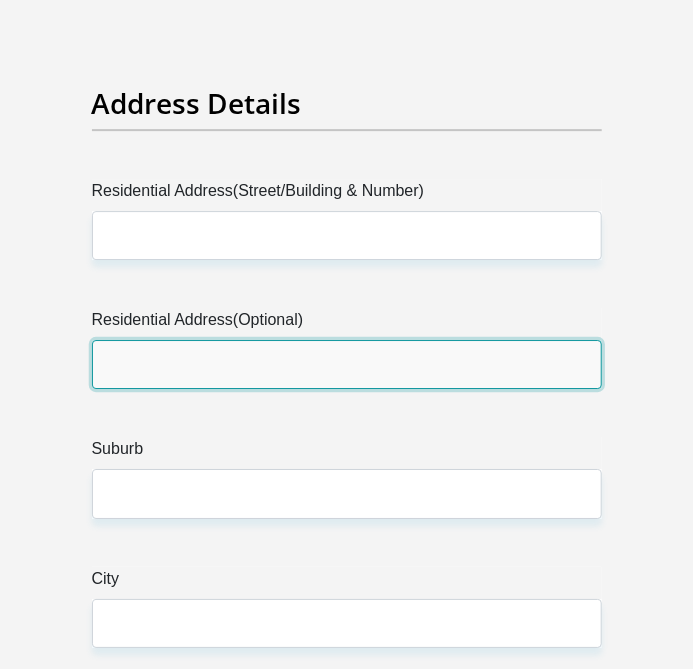 paste on "126 Morbury place Eastbury" 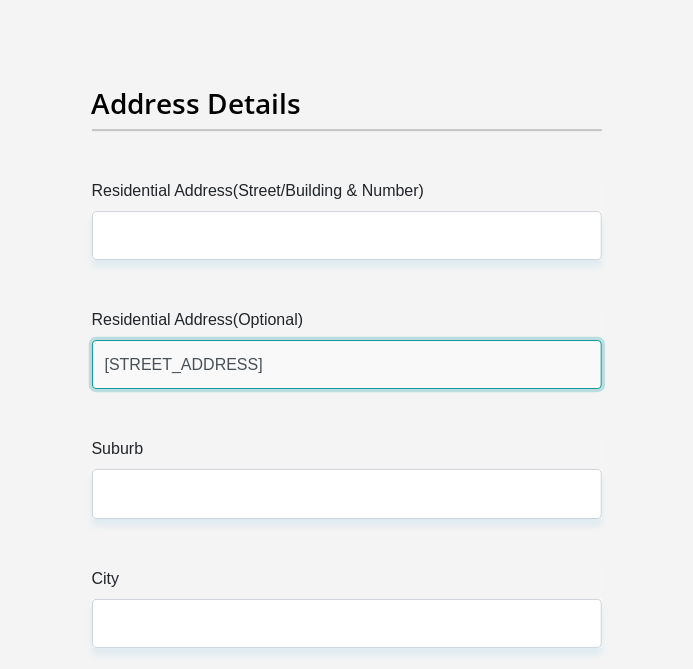 click on "126 Morbury place Eastbury" at bounding box center [347, 364] 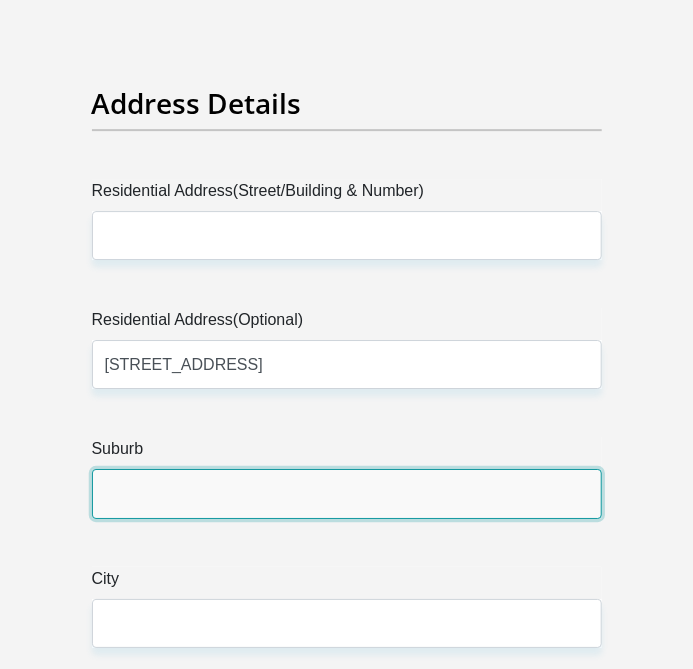 click on "Suburb" at bounding box center (347, 493) 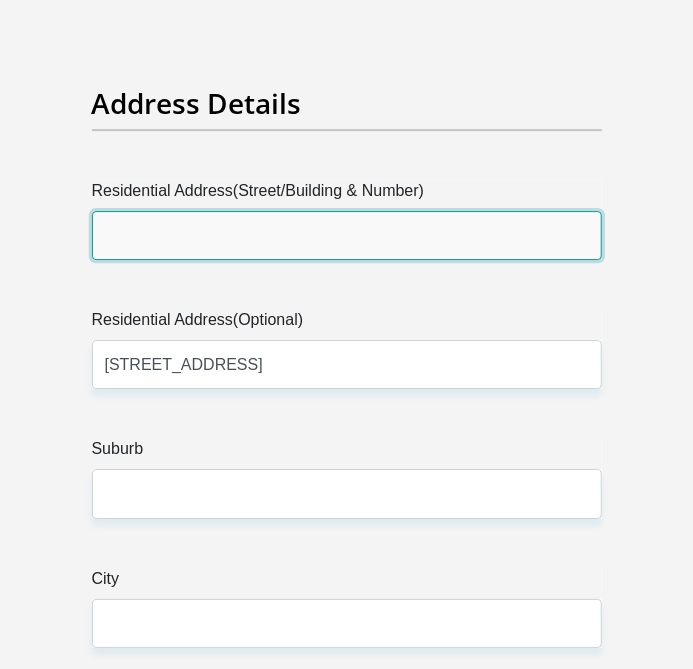 click on "Residential Address(Street/Building & Number)" at bounding box center (347, 235) 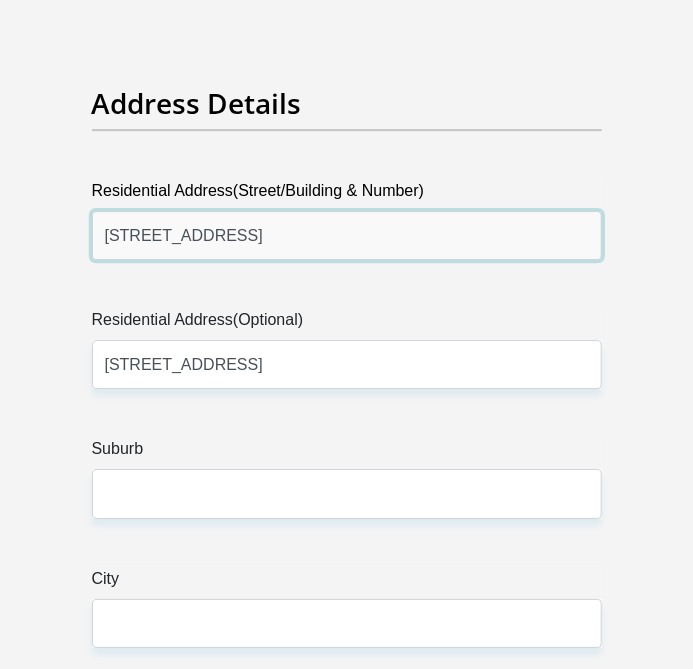 type on "126 Morbury place Eastbury" 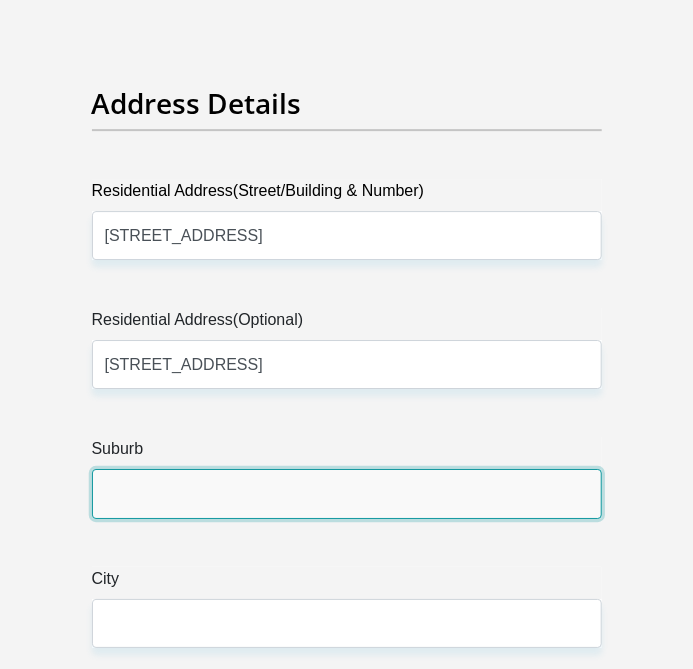 click on "Suburb" at bounding box center [347, 493] 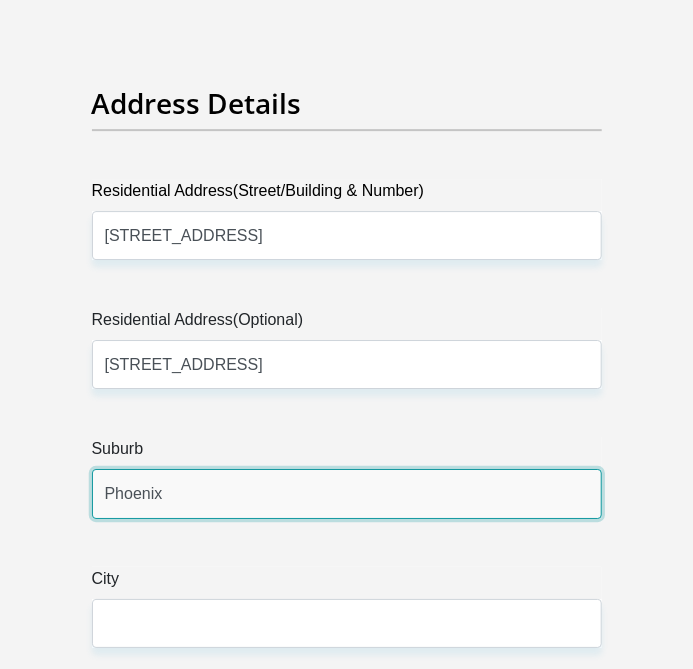 click on "Phoenix" at bounding box center [347, 493] 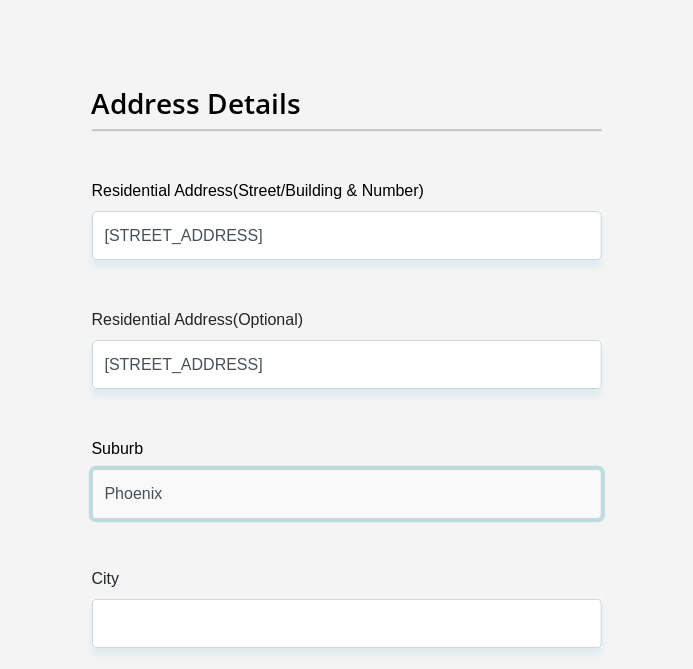 type on "Phoenix" 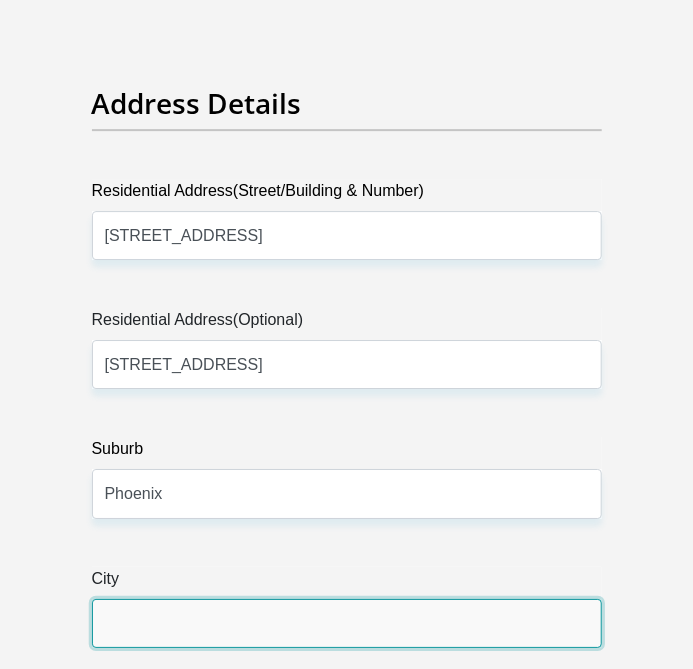 click on "City" at bounding box center (347, 623) 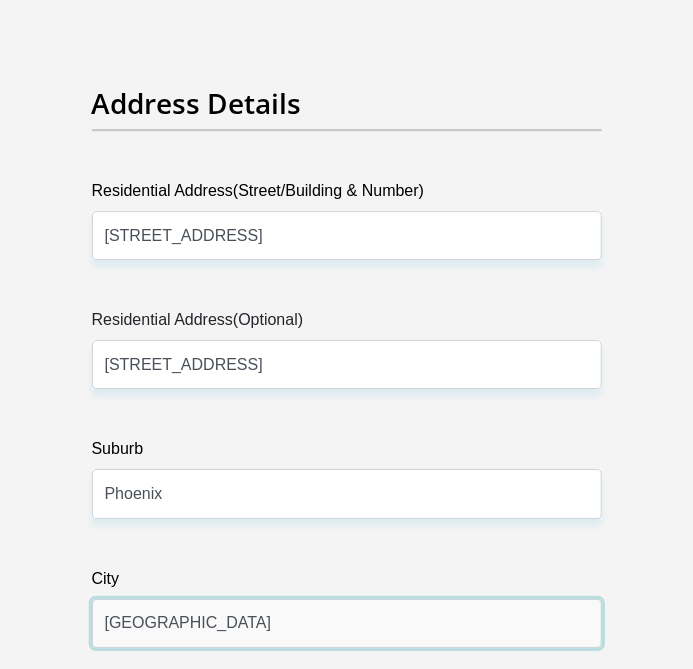type on "Durban" 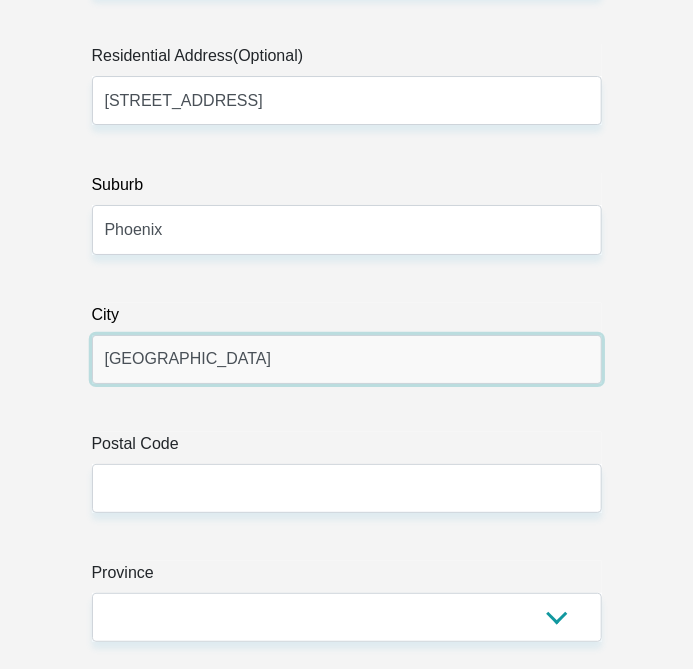 scroll, scrollTop: 1917, scrollLeft: 0, axis: vertical 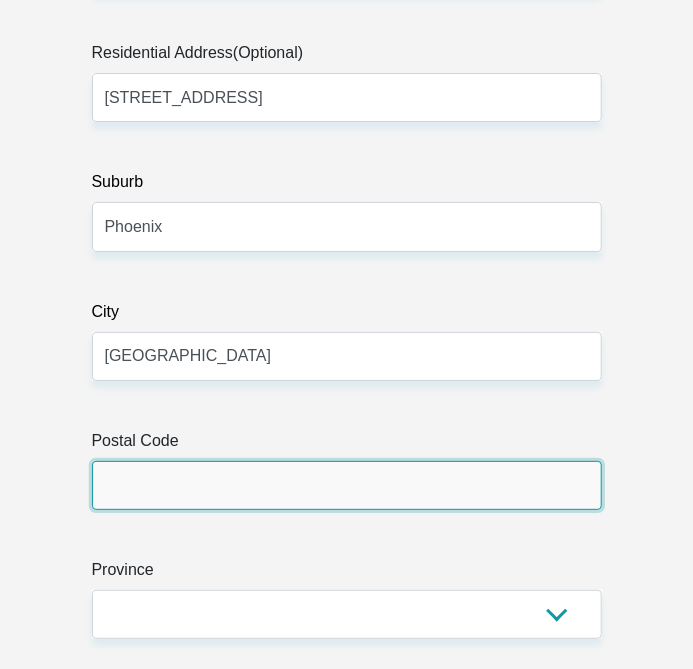 click on "Postal Code" at bounding box center [347, 485] 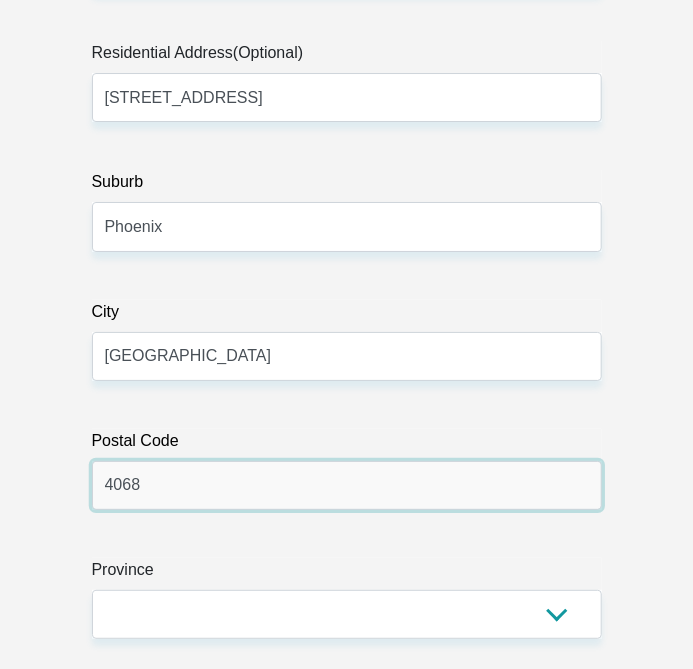 type on "4068" 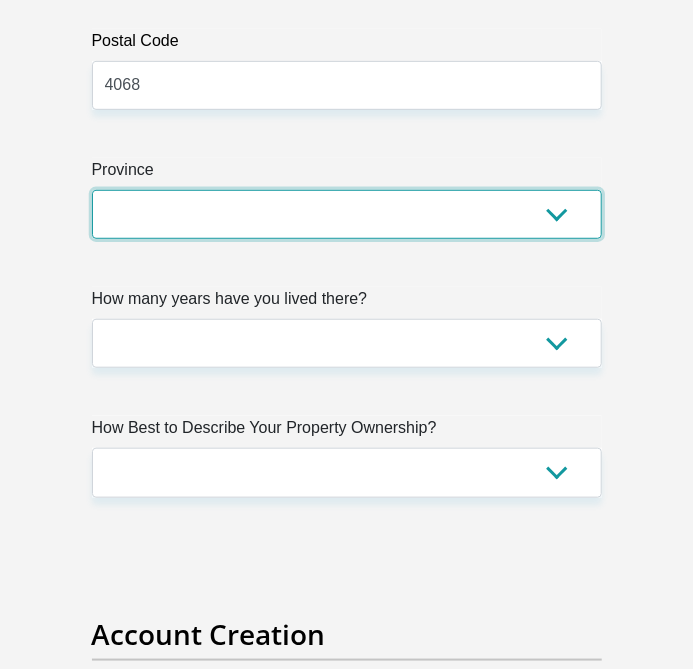 click on "Eastern Cape
Free State
Gauteng
KwaZulu-Natal
Limpopo
Mpumalanga
Northern Cape
North West
Western Cape" at bounding box center [347, 214] 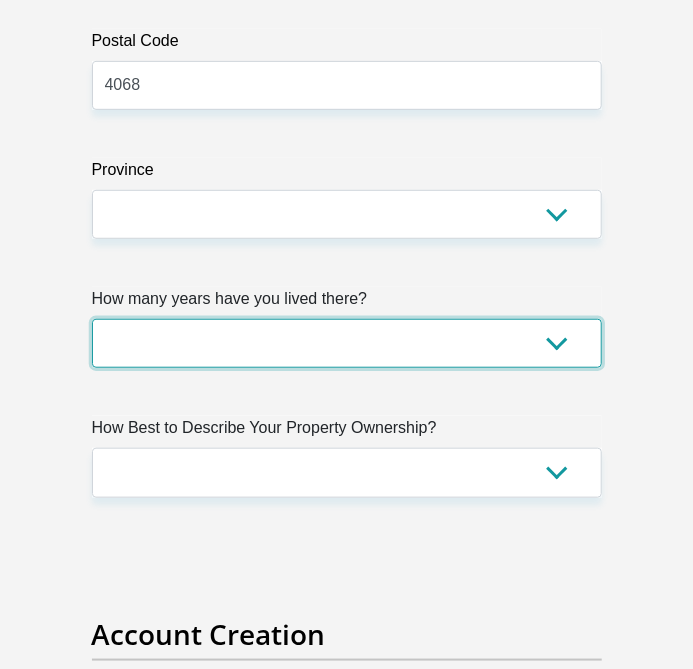 click on "less than 1 year
1-3 years
3-5 years
5+ years" at bounding box center [347, 343] 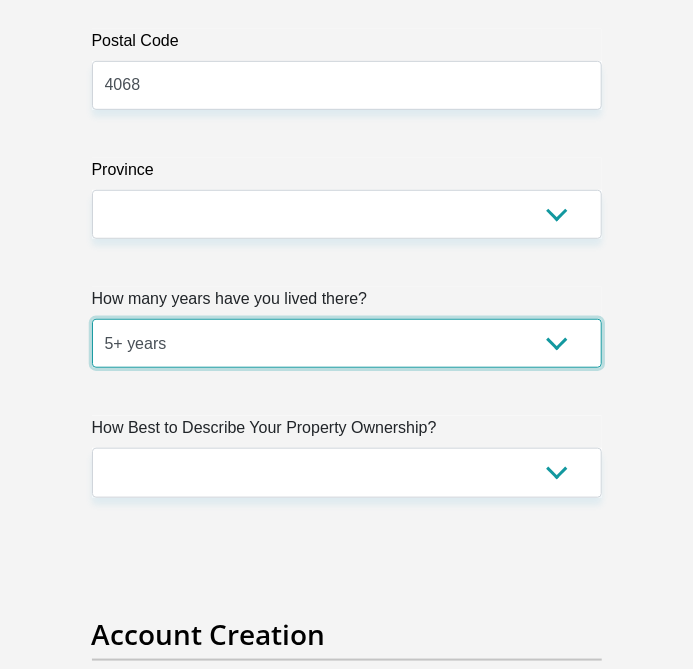 click on "less than 1 year
1-3 years
3-5 years
5+ years" at bounding box center [347, 343] 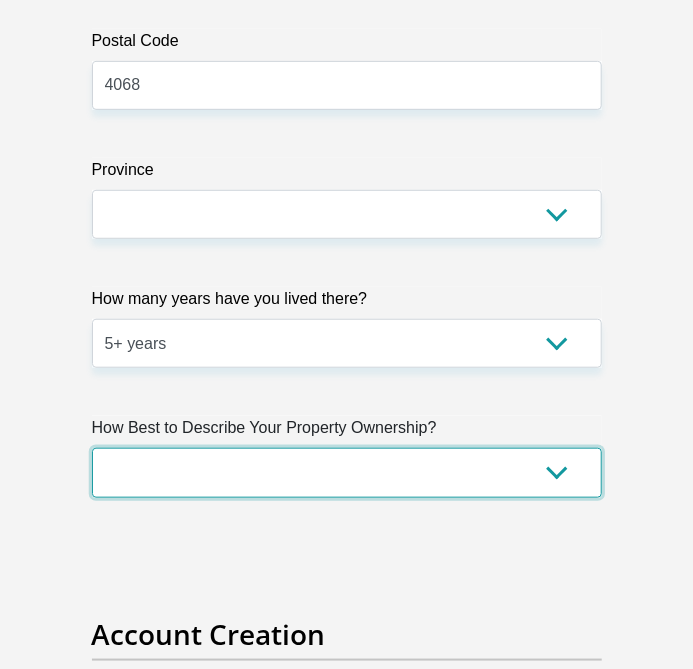 click on "Owned
Rented
Family Owned
Company Dwelling" at bounding box center (347, 472) 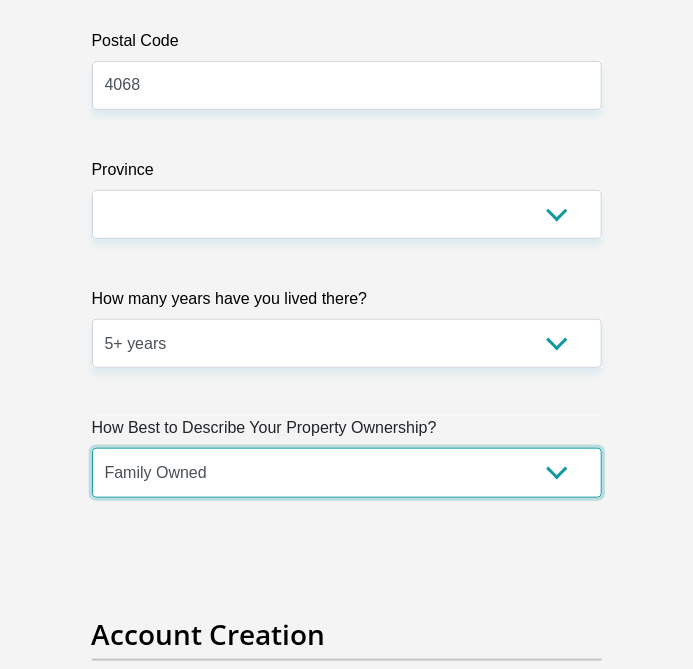 click on "Owned
Rented
Family Owned
Company Dwelling" at bounding box center (347, 472) 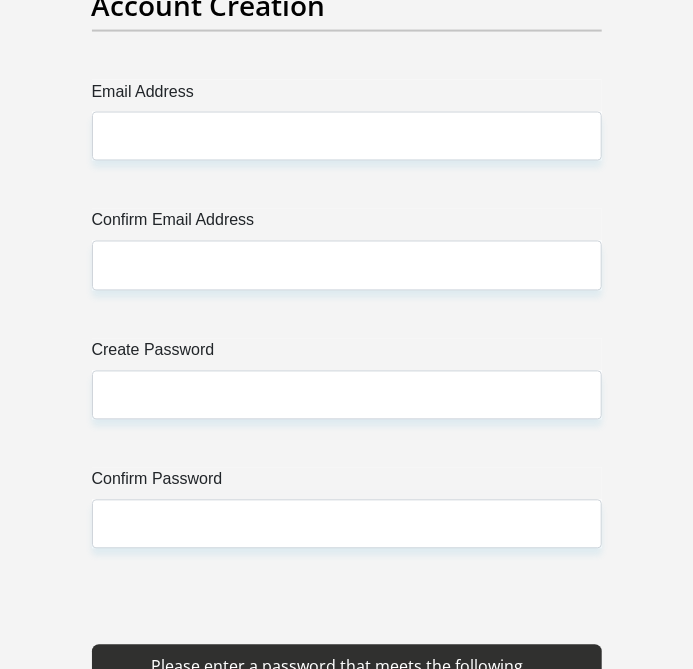 scroll, scrollTop: 2984, scrollLeft: 0, axis: vertical 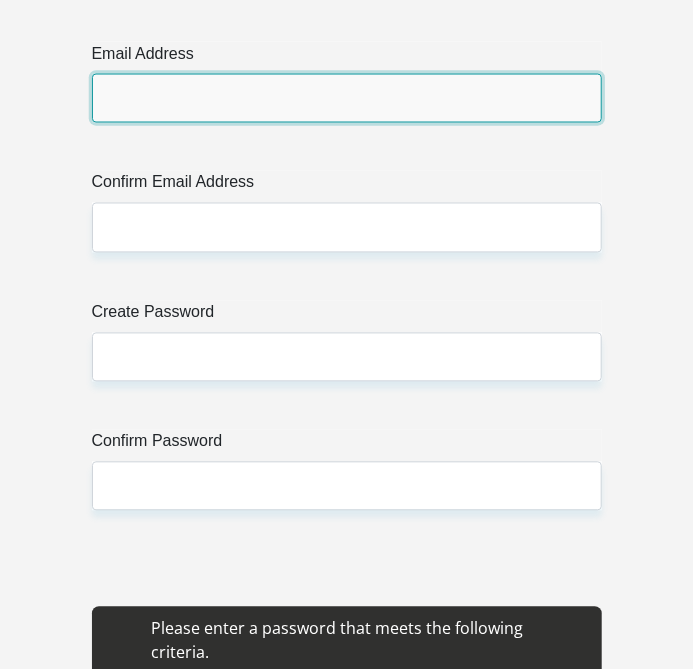 click on "Email Address" at bounding box center [347, 98] 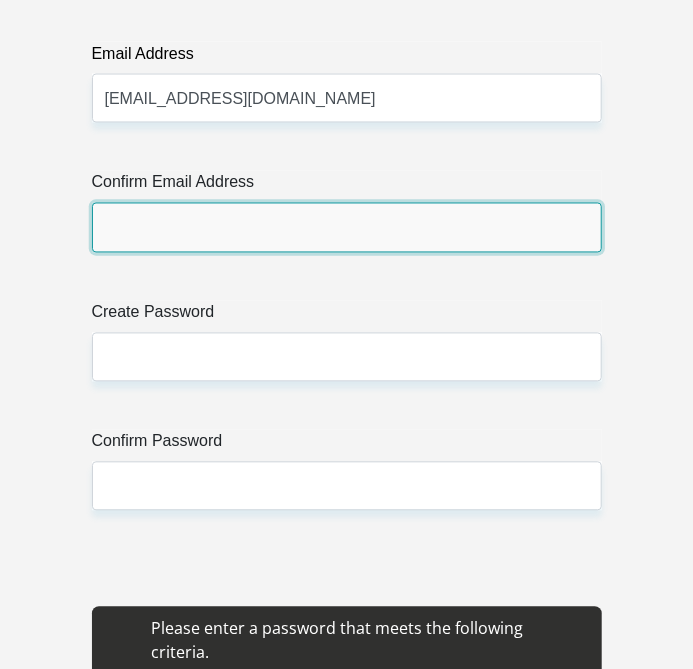 click on "Confirm Email Address" at bounding box center (347, 227) 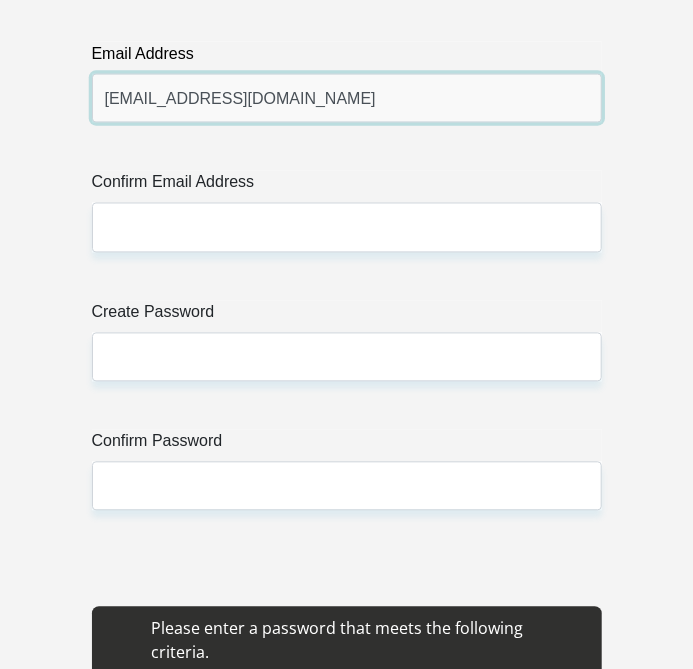 drag, startPoint x: 336, startPoint y: 104, endPoint x: -31, endPoint y: 106, distance: 367.00546 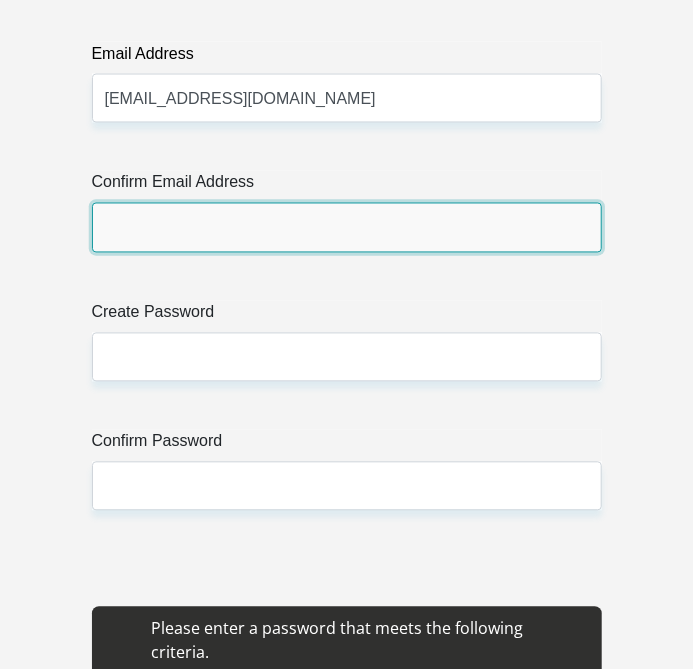 paste on "ayesha.kisten@gmail.com" 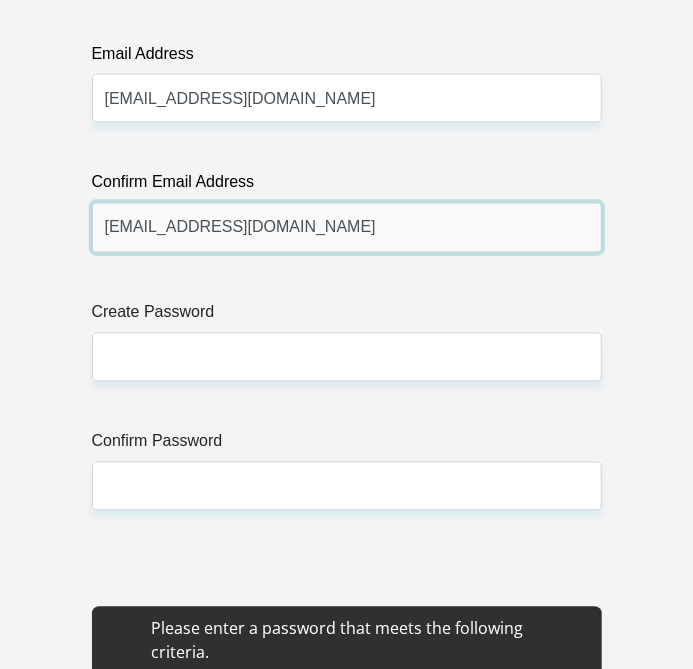 type on "ayesha.kisten@gmail.com" 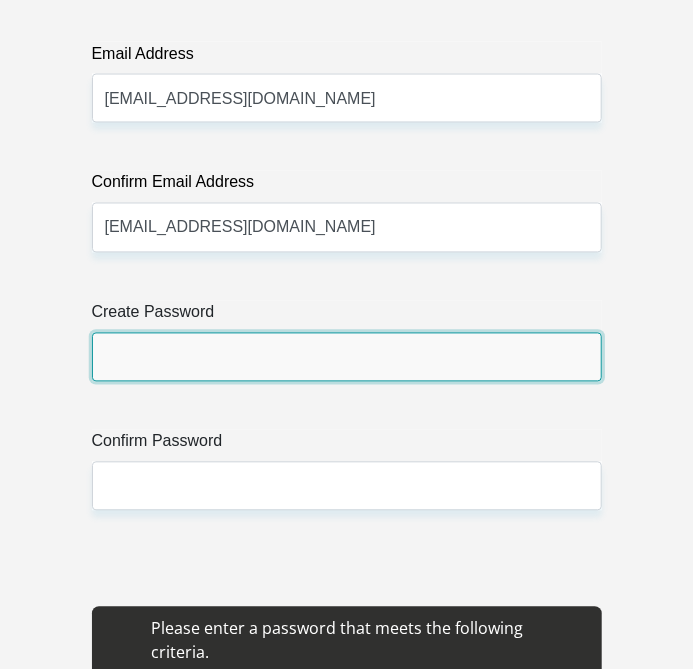 click on "Create Password" at bounding box center [347, 357] 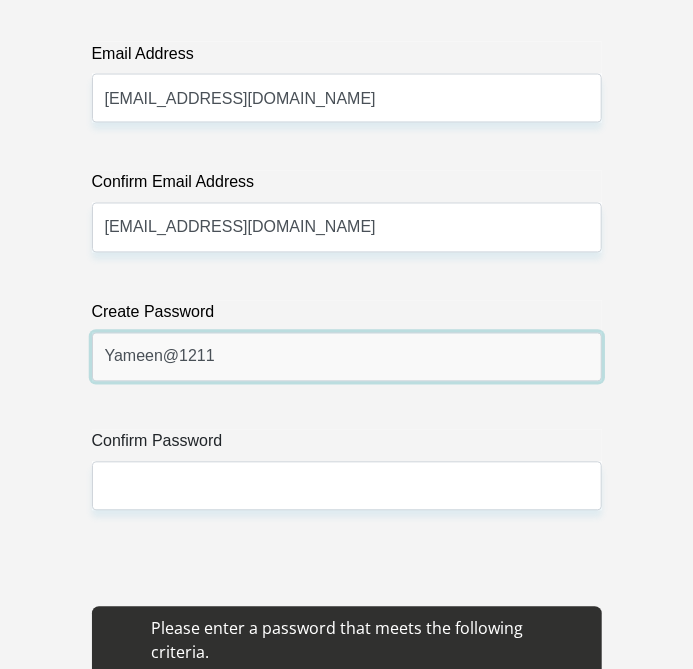 type on "Yameen@1211" 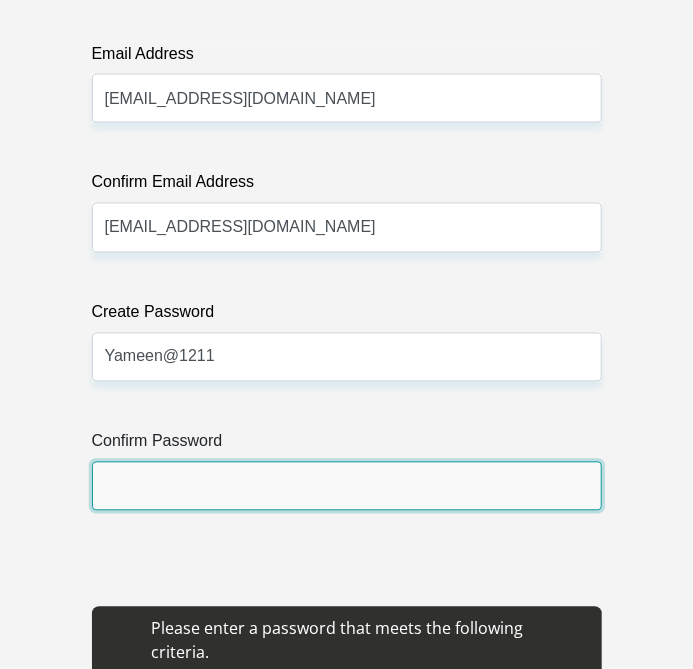 paste on "Yameen@1211" 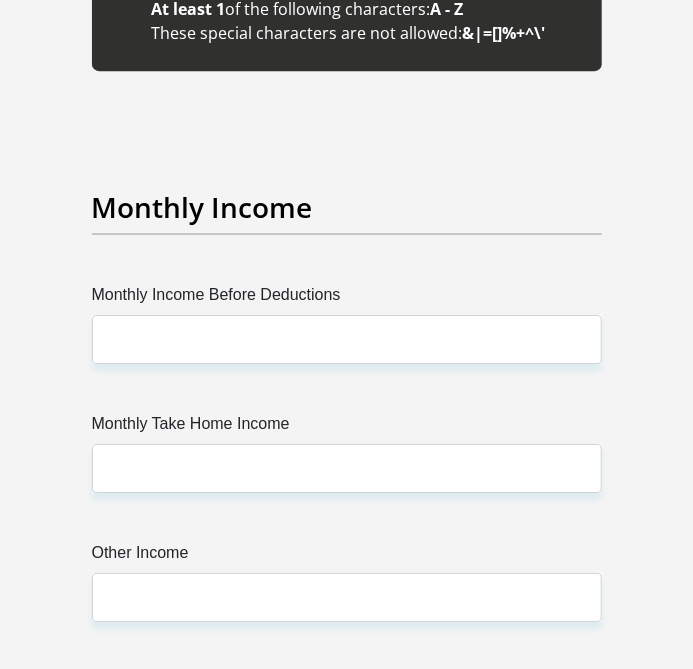 scroll, scrollTop: 3784, scrollLeft: 0, axis: vertical 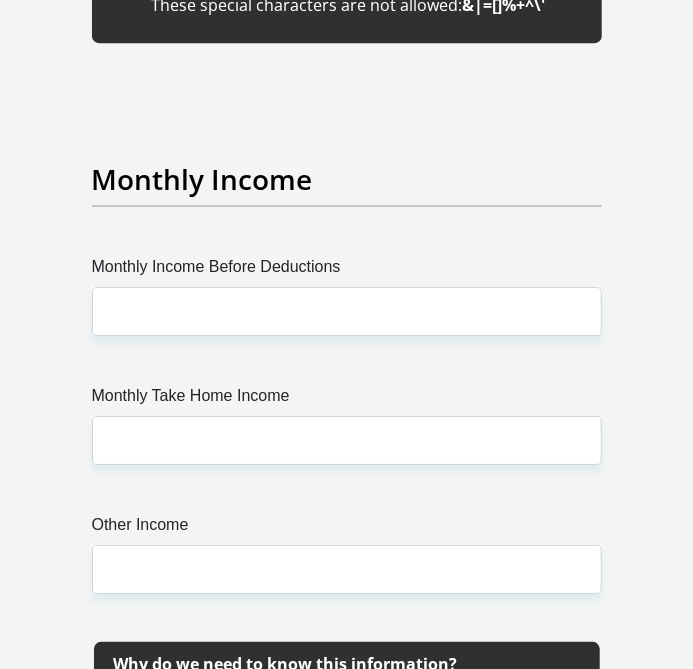type on "Yameen@1211" 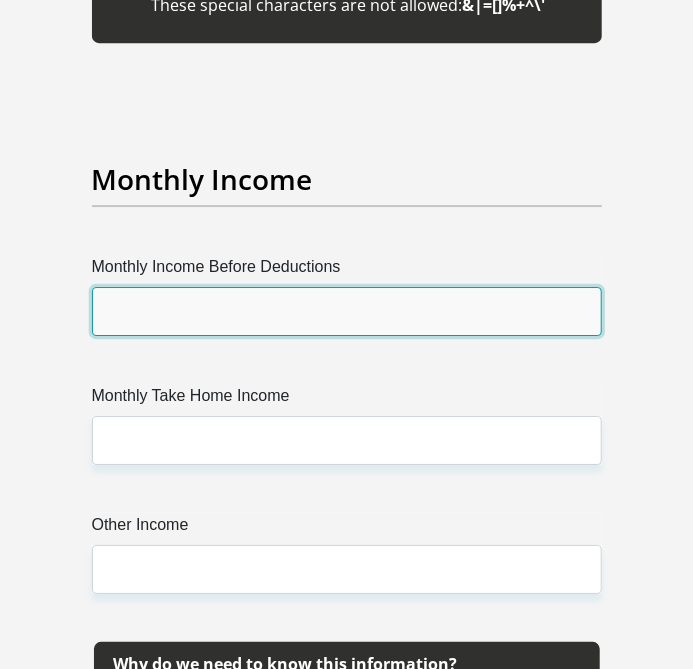 click on "Monthly Income Before Deductions" at bounding box center (347, 311) 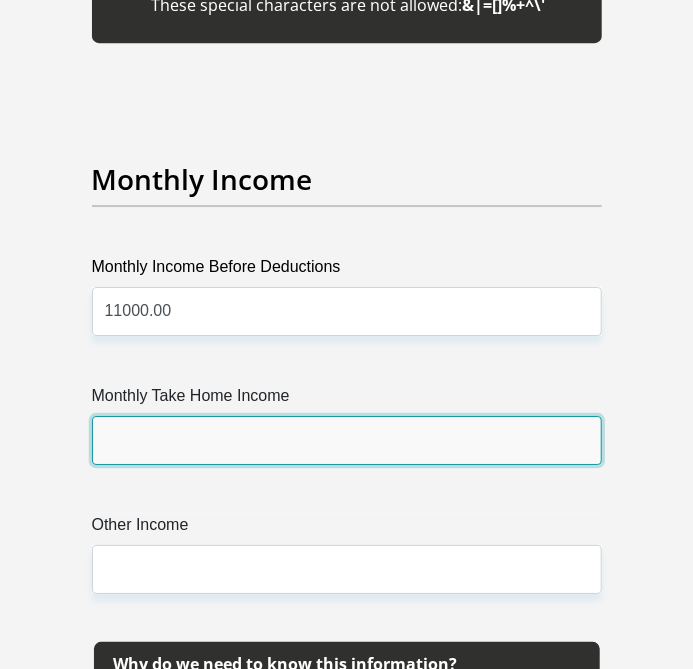 click on "Monthly Take Home Income" at bounding box center [347, 440] 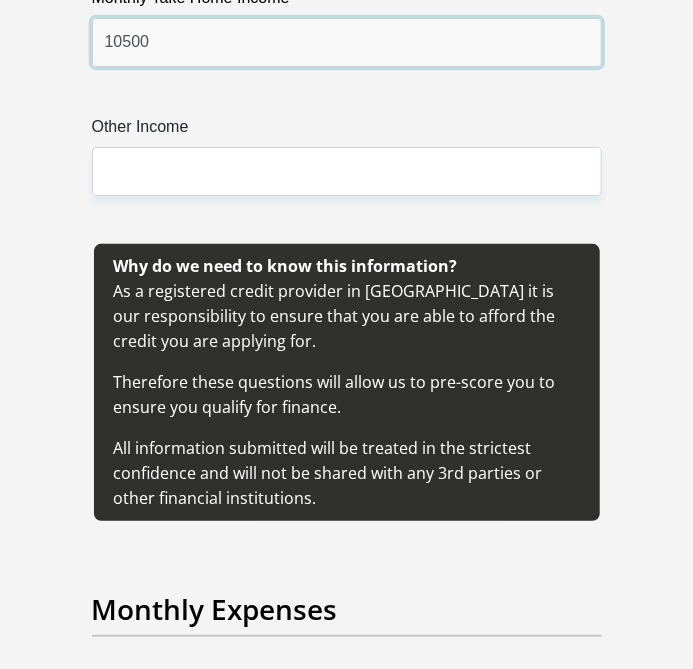 scroll, scrollTop: 4184, scrollLeft: 0, axis: vertical 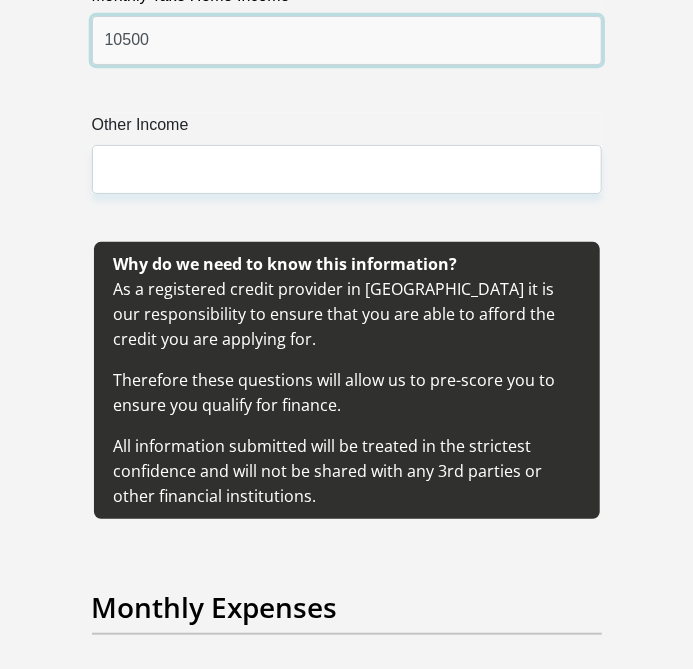 type on "10500" 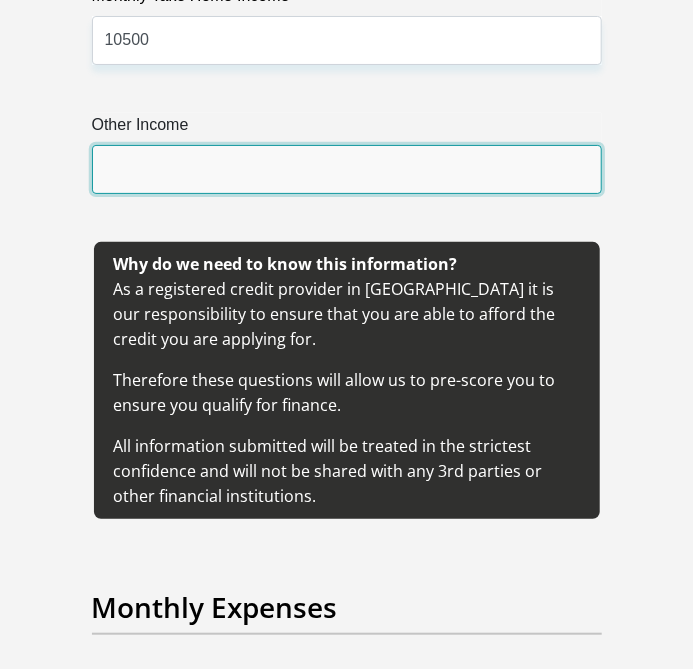 click on "Other Income" at bounding box center (347, 169) 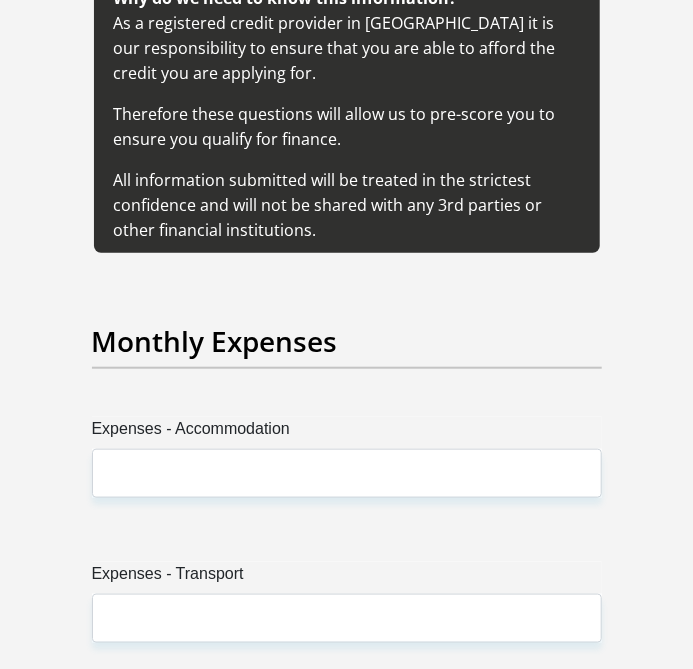 scroll, scrollTop: 4584, scrollLeft: 0, axis: vertical 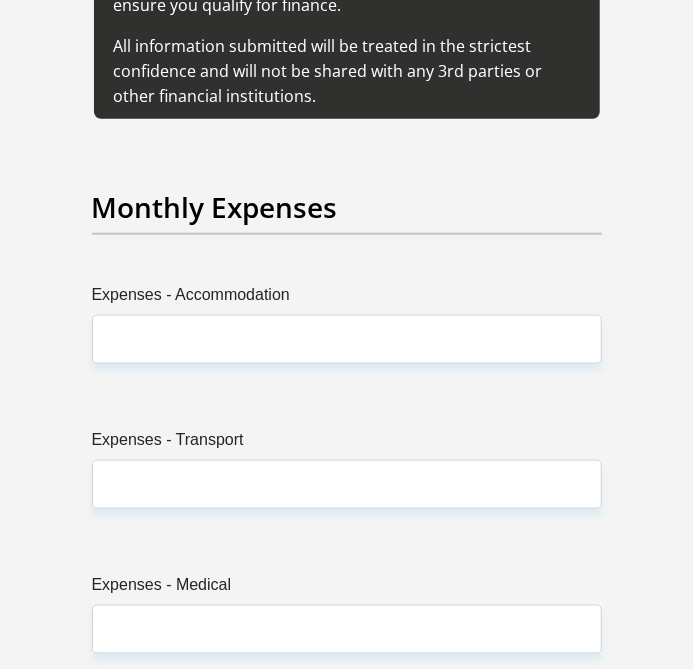 type on "4000" 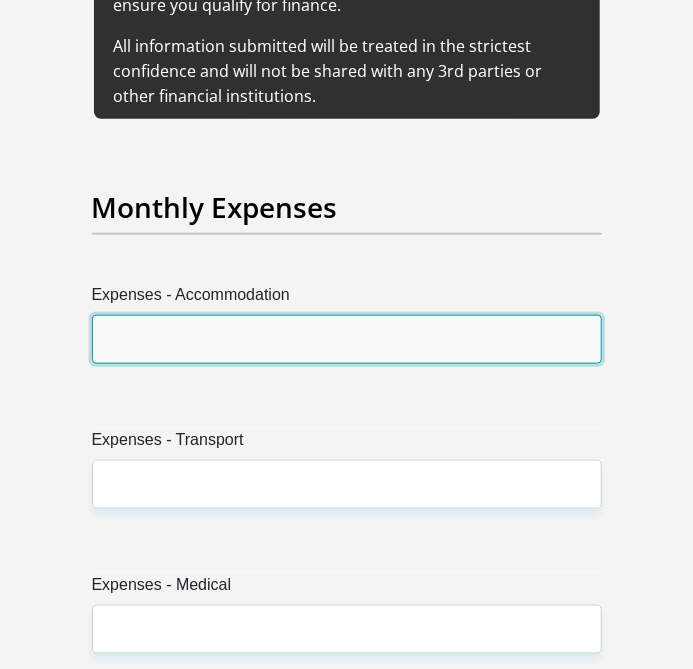 click on "Expenses - Accommodation" at bounding box center (347, 339) 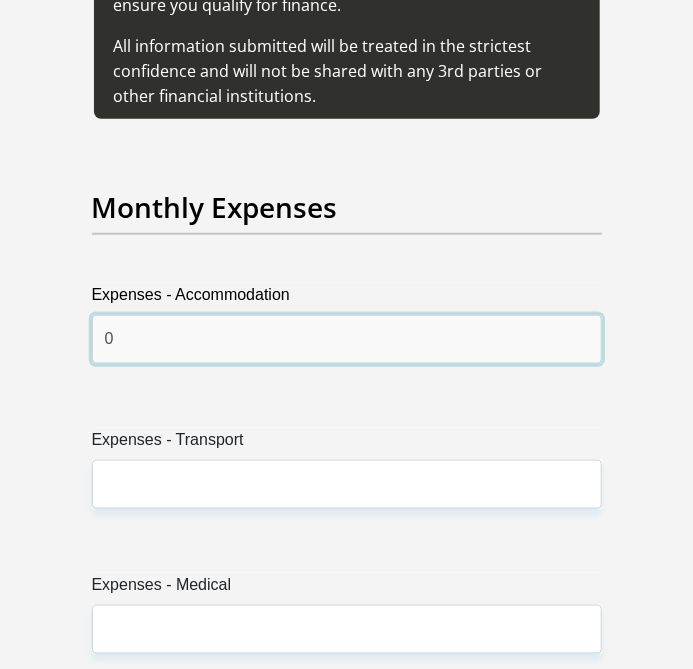 type on "0" 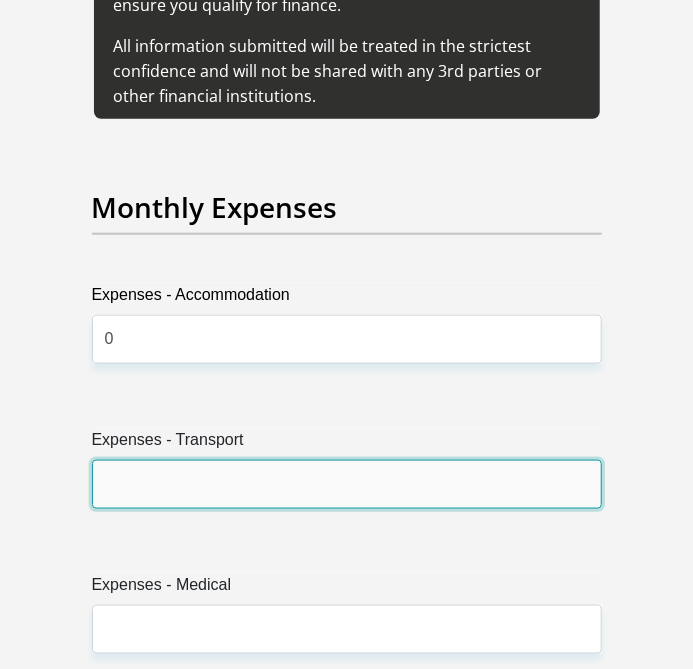 click on "Expenses - Transport" at bounding box center (347, 484) 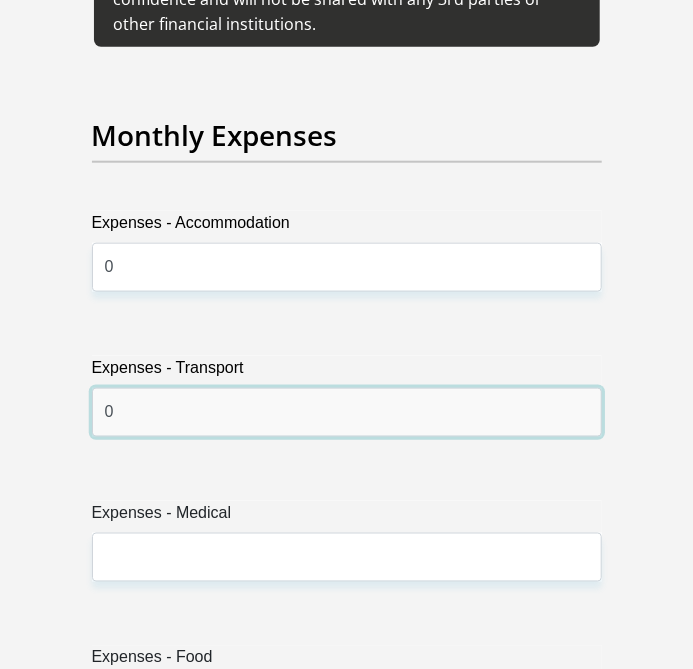 scroll, scrollTop: 4717, scrollLeft: 0, axis: vertical 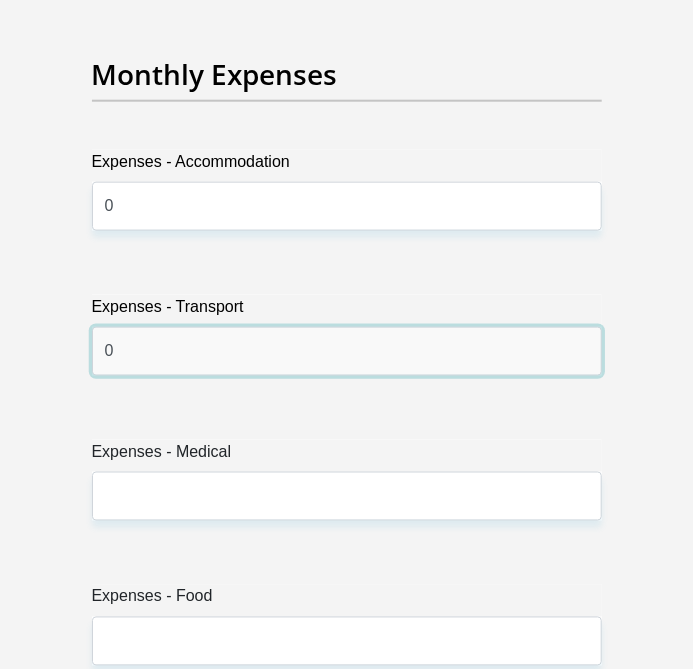 type on "0" 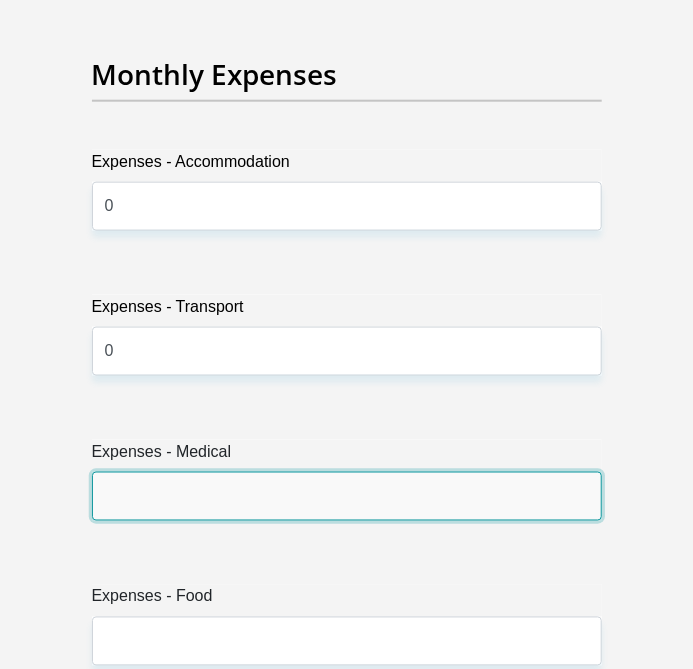 click on "Expenses - Medical" at bounding box center [347, 496] 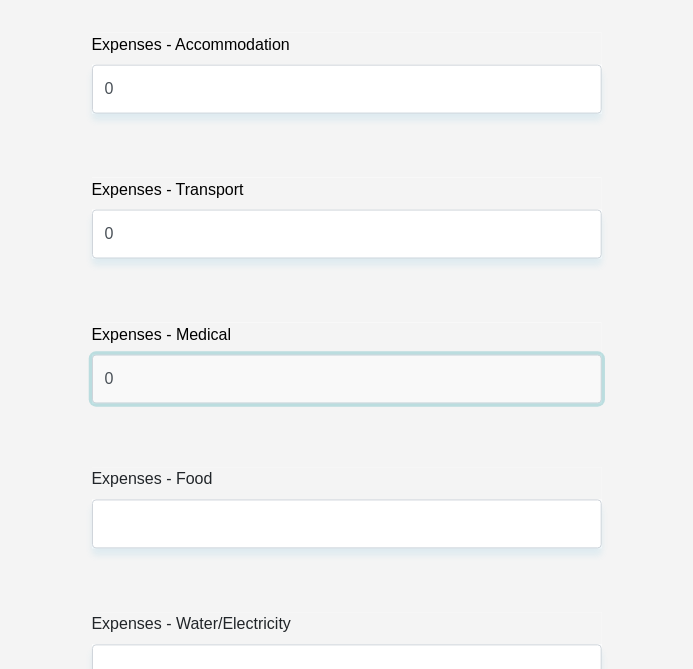 scroll, scrollTop: 5117, scrollLeft: 0, axis: vertical 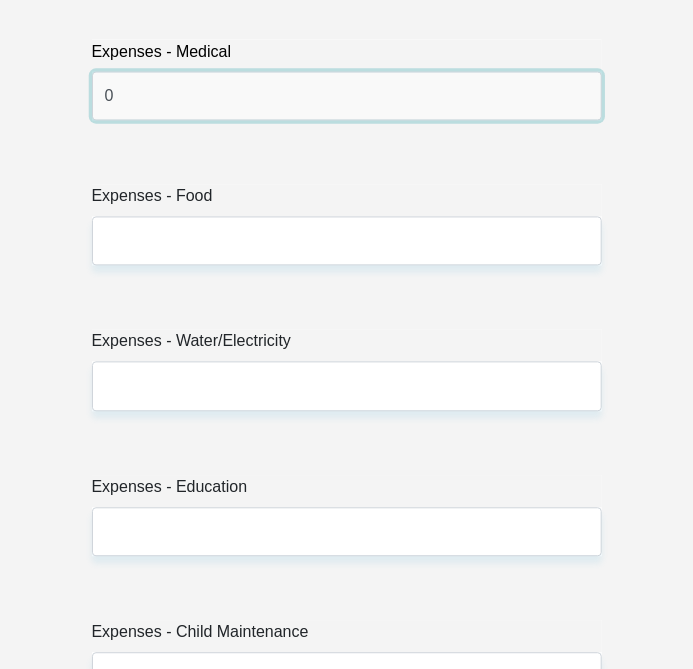 type on "0" 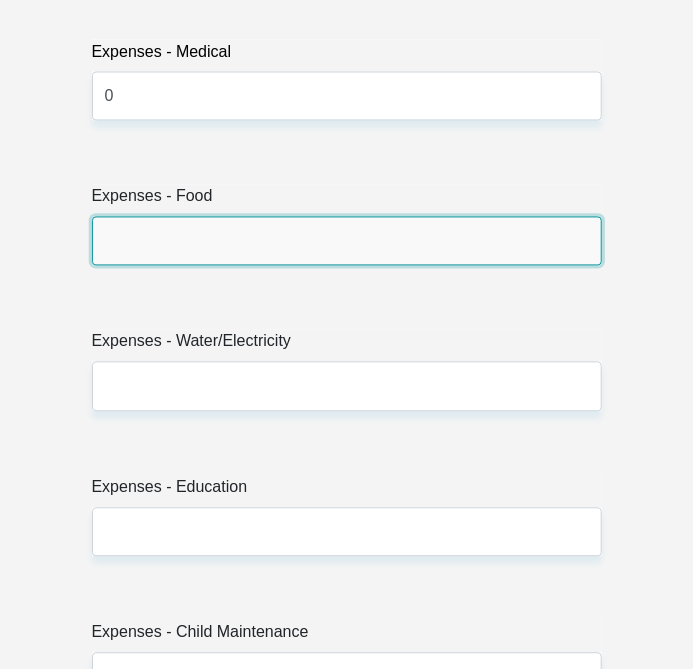 click on "Expenses - Food" at bounding box center (347, 241) 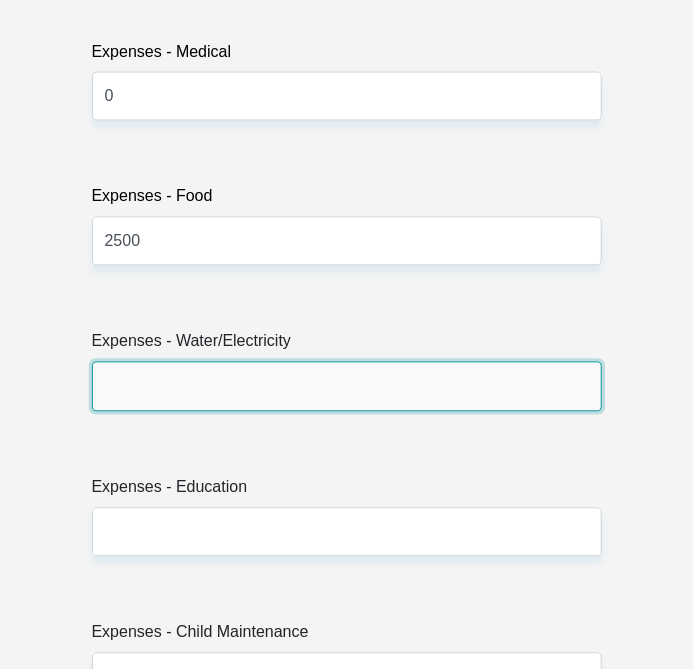 click on "Expenses - Water/Electricity" at bounding box center [347, 386] 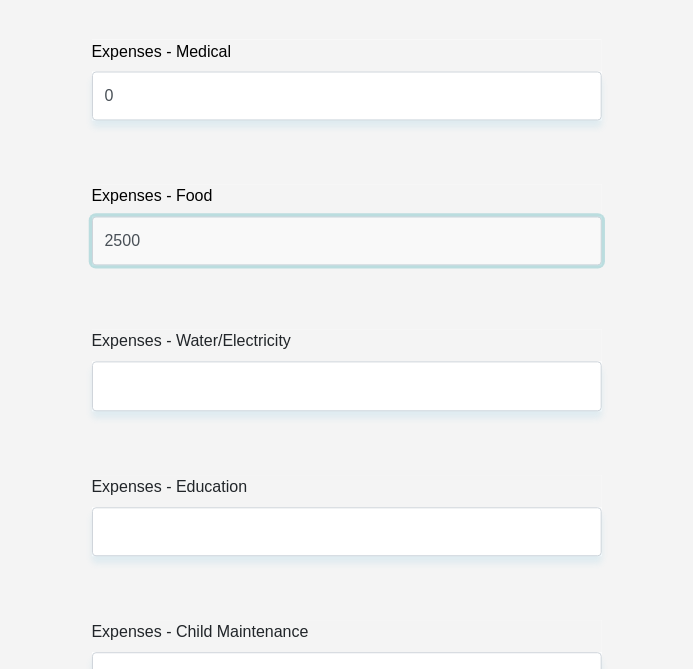 drag, startPoint x: 146, startPoint y: 228, endPoint x: 44, endPoint y: 225, distance: 102.044106 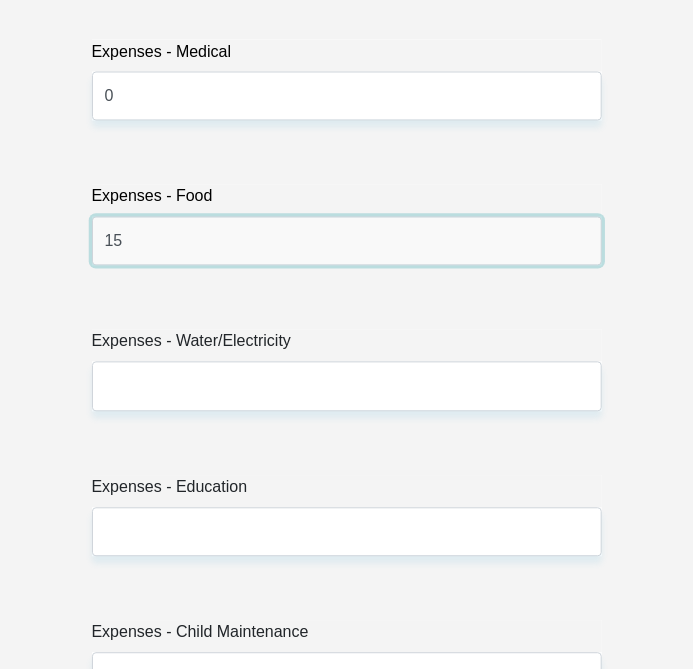type on "1" 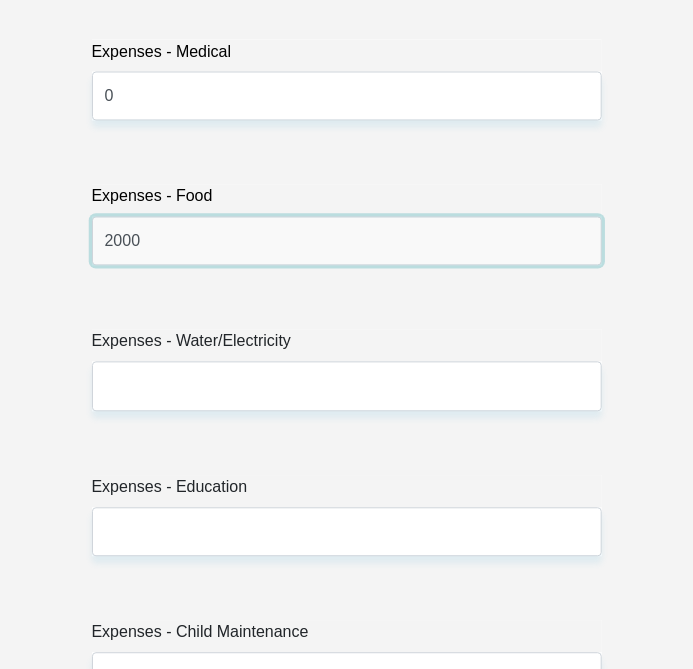 type on "2000" 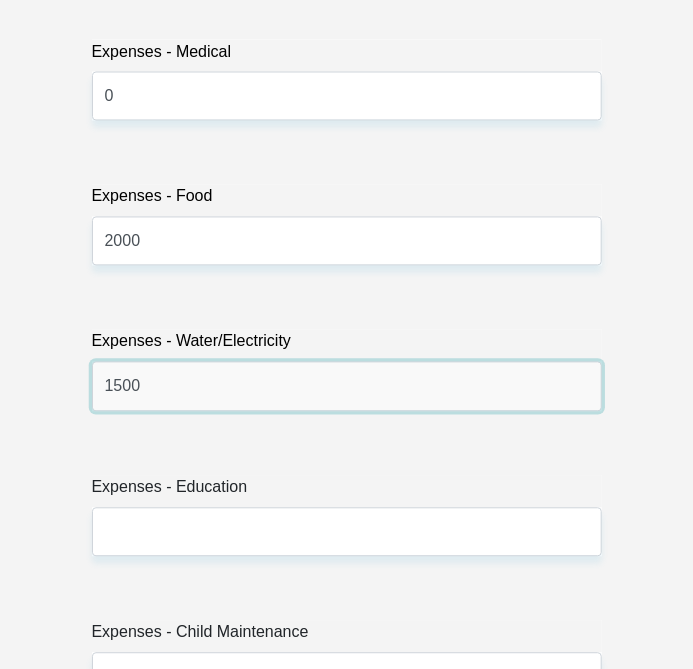 type on "1500" 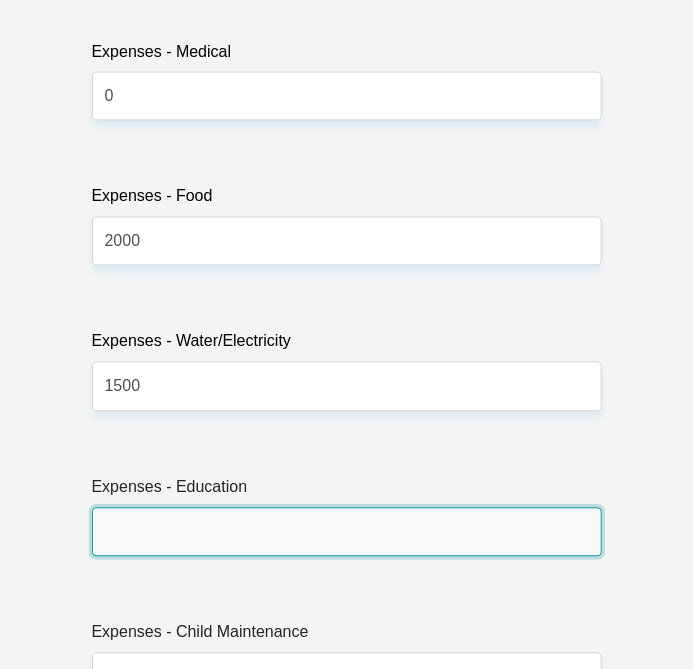click on "Expenses - Education" at bounding box center [347, 532] 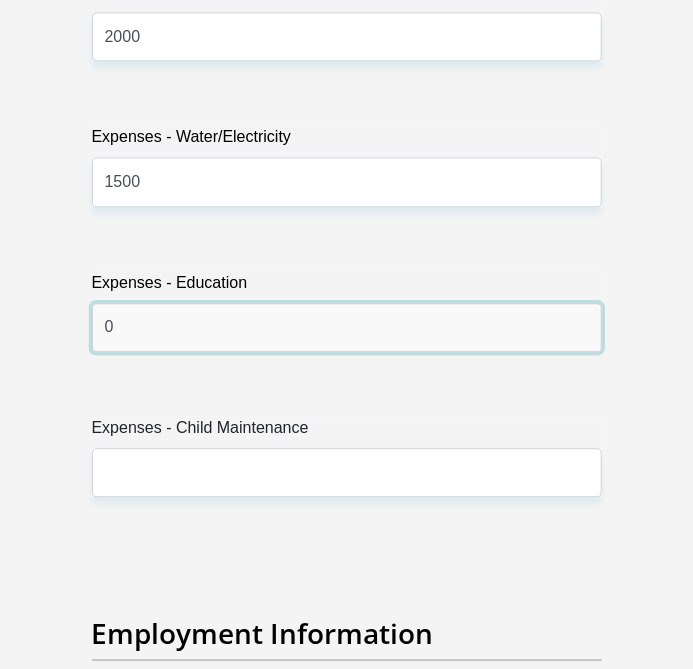 scroll, scrollTop: 5650, scrollLeft: 0, axis: vertical 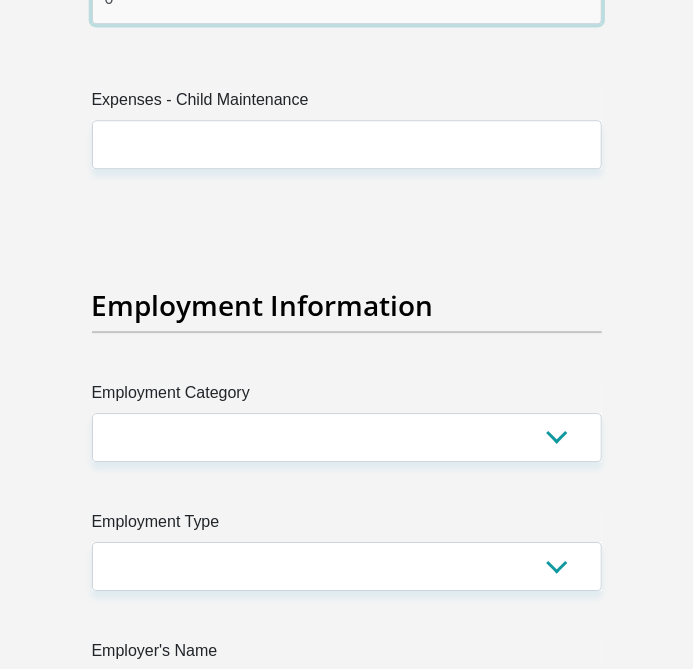 type on "0" 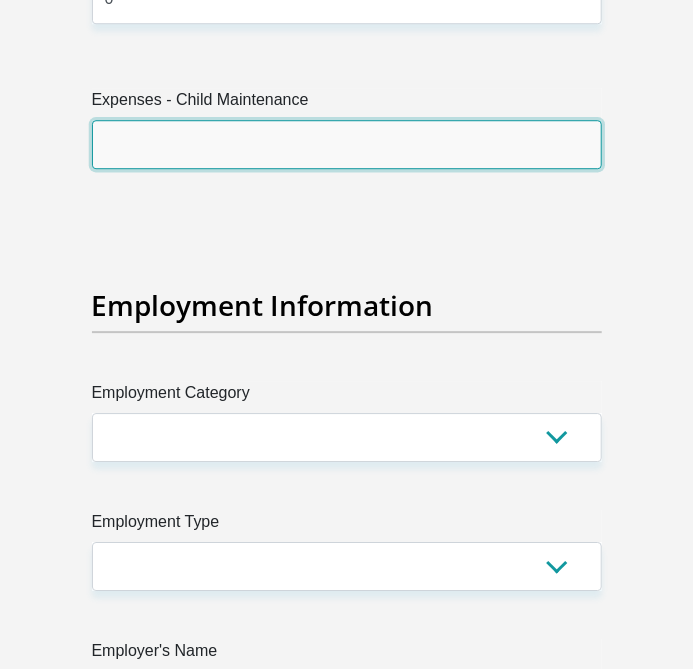 click on "Expenses - Child Maintenance" at bounding box center (347, 144) 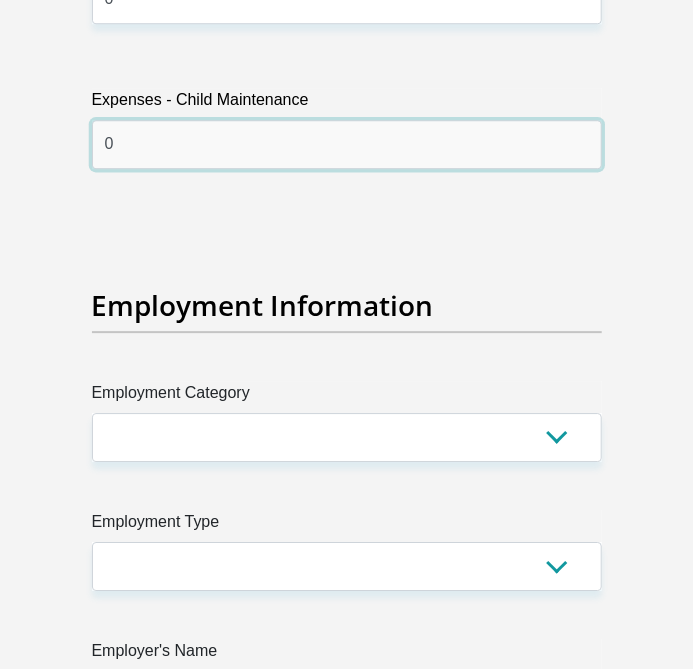 type on "0" 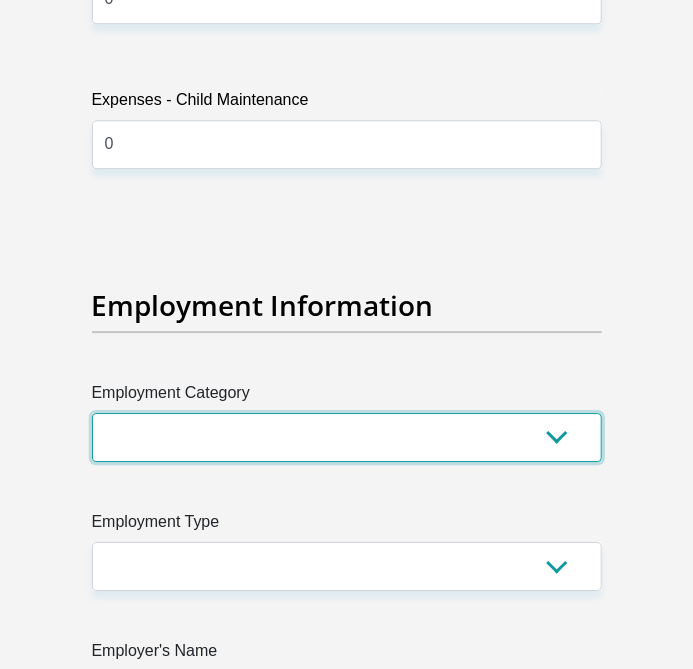click on "AGRICULTURE
ALCOHOL & TOBACCO
CONSTRUCTION MATERIALS
METALLURGY
EQUIPMENT FOR RENEWABLE ENERGY
SPECIALIZED CONTRACTORS
CAR
GAMING (INCL. INTERNET
OTHER WHOLESALE
UNLICENSED PHARMACEUTICALS
CURRENCY EXCHANGE HOUSES
OTHER FINANCIAL INSTITUTIONS & INSURANCE
REAL ESTATE AGENTS
OIL & GAS
OTHER MATERIALS (E.G. IRON ORE)
PRECIOUS STONES & PRECIOUS METALS
POLITICAL ORGANIZATIONS
RELIGIOUS ORGANIZATIONS(NOT SECTS)
ACTI. HAVING BUSINESS DEAL WITH PUBLIC ADMINISTRATION
LAUNDROMATS" at bounding box center [347, 437] 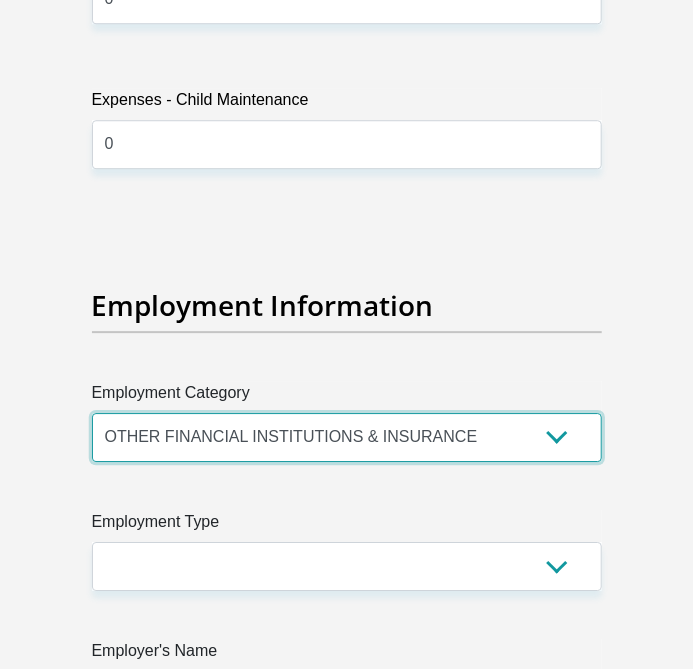 click on "AGRICULTURE
ALCOHOL & TOBACCO
CONSTRUCTION MATERIALS
METALLURGY
EQUIPMENT FOR RENEWABLE ENERGY
SPECIALIZED CONTRACTORS
CAR
GAMING (INCL. INTERNET
OTHER WHOLESALE
UNLICENSED PHARMACEUTICALS
CURRENCY EXCHANGE HOUSES
OTHER FINANCIAL INSTITUTIONS & INSURANCE
REAL ESTATE AGENTS
OIL & GAS
OTHER MATERIALS (E.G. IRON ORE)
PRECIOUS STONES & PRECIOUS METALS
POLITICAL ORGANIZATIONS
RELIGIOUS ORGANIZATIONS(NOT SECTS)
ACTI. HAVING BUSINESS DEAL WITH PUBLIC ADMINISTRATION
LAUNDROMATS" at bounding box center (347, 437) 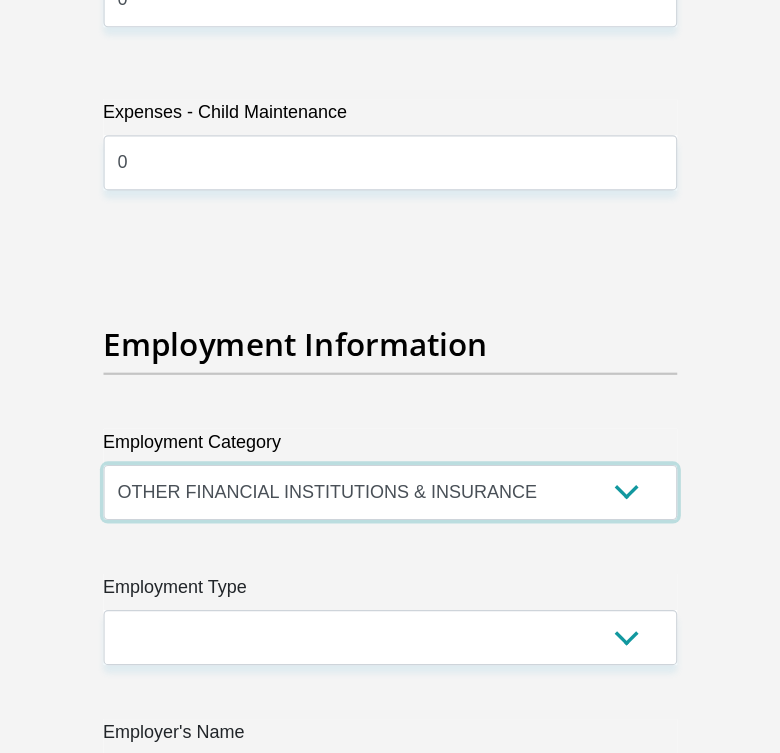 scroll, scrollTop: 5650, scrollLeft: 0, axis: vertical 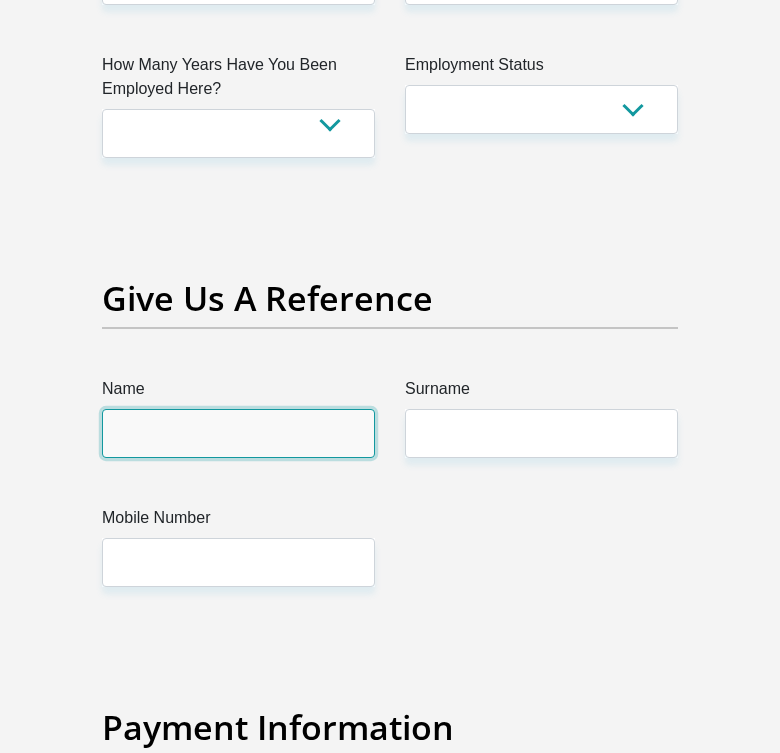 click on "Name" at bounding box center [238, 433] 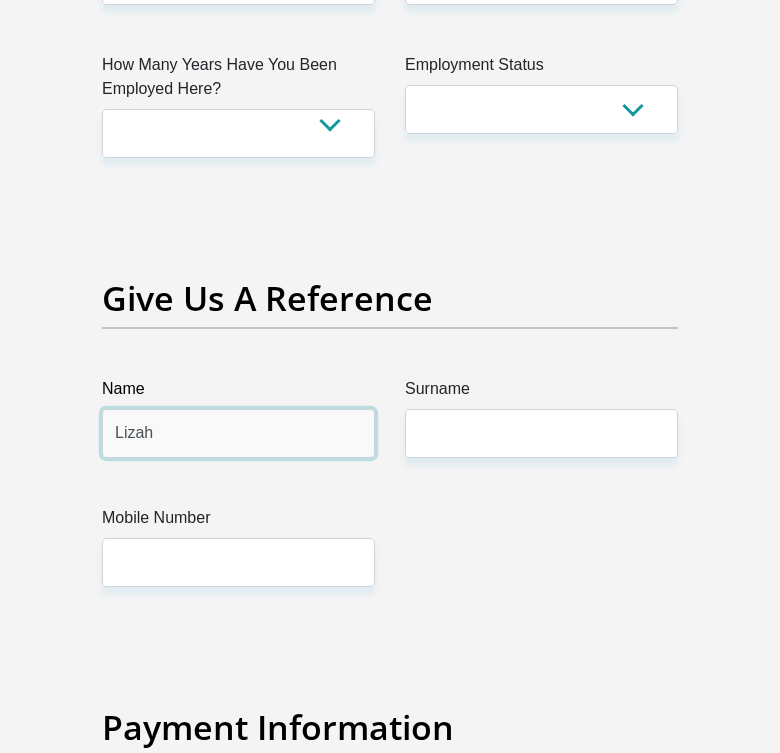 type on "Lizah" 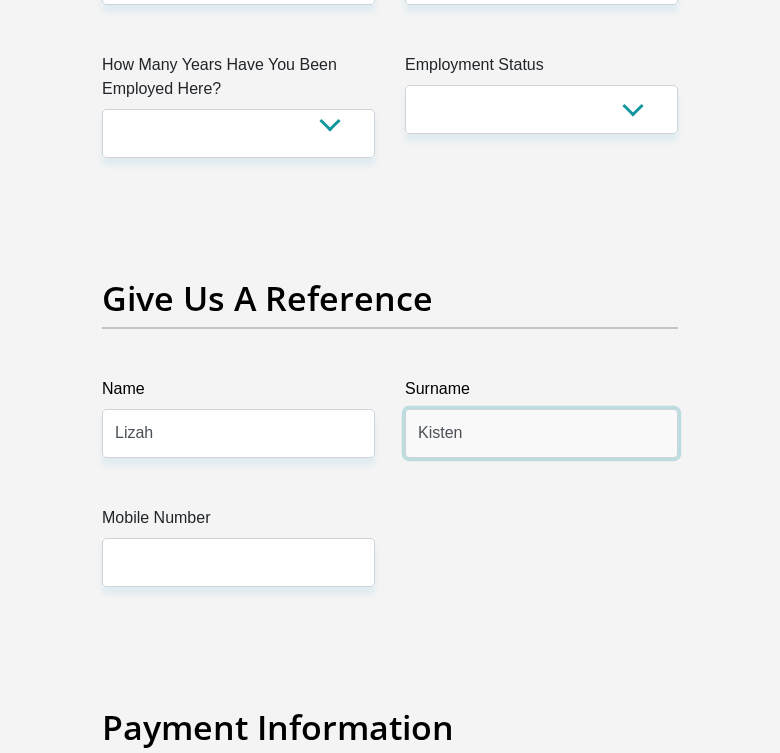 type on "Kisten" 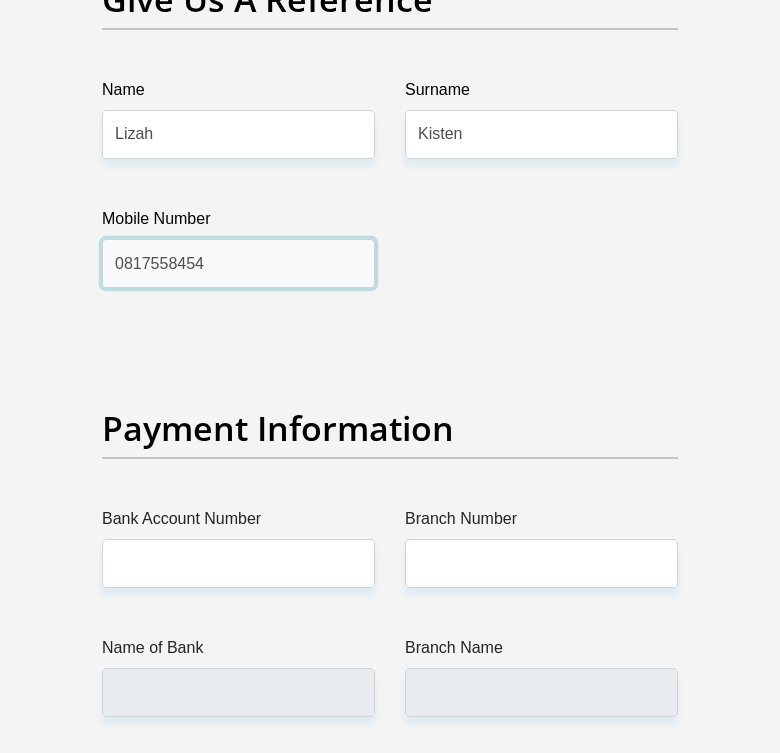 scroll, scrollTop: 4600, scrollLeft: 0, axis: vertical 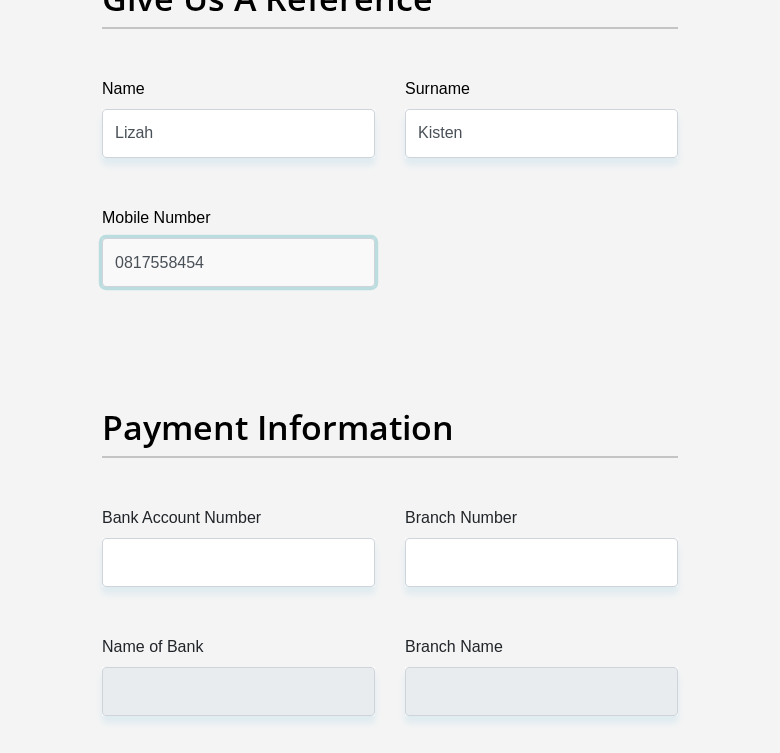 type on "0817558454" 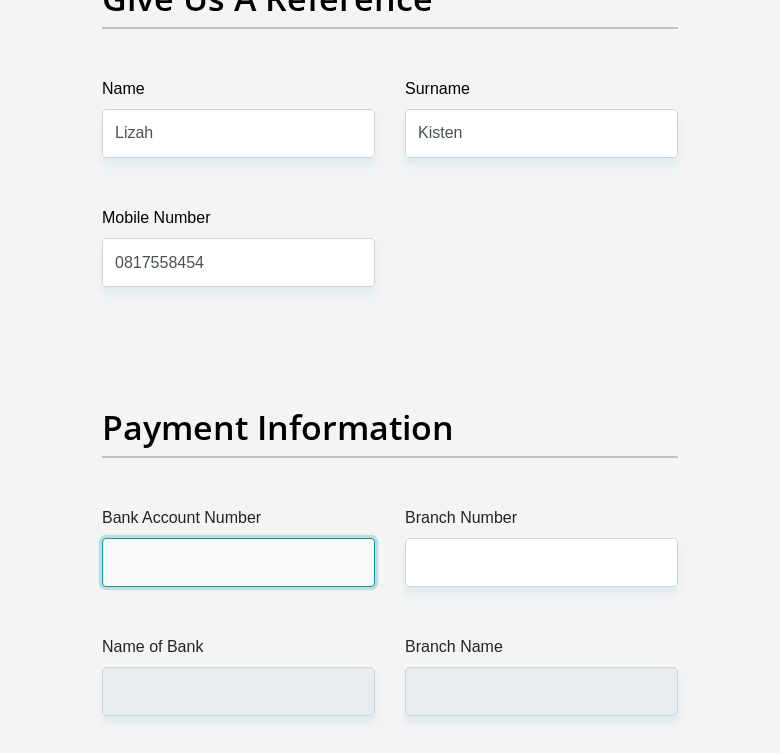click on "Bank Account Number" at bounding box center [238, 562] 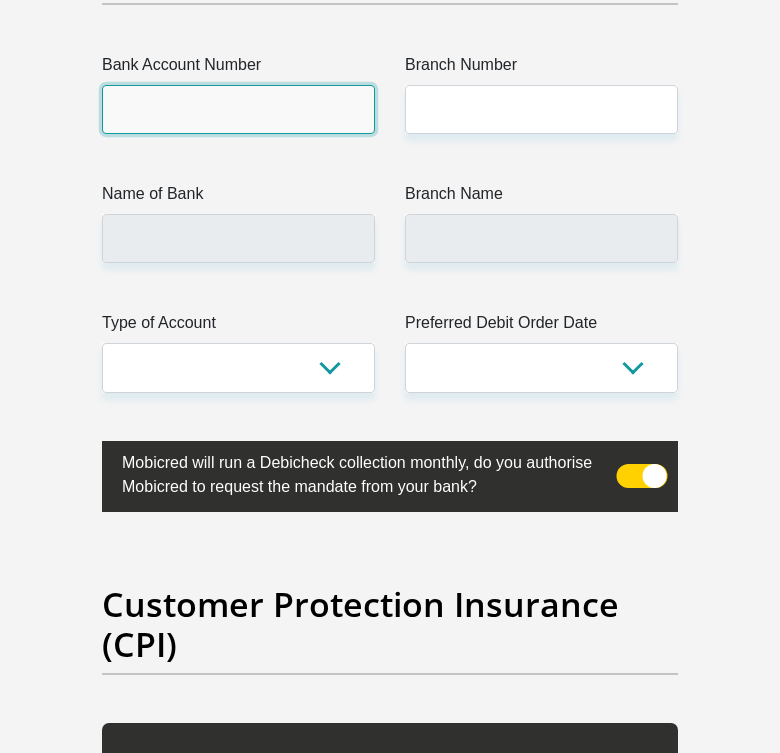scroll, scrollTop: 5050, scrollLeft: 0, axis: vertical 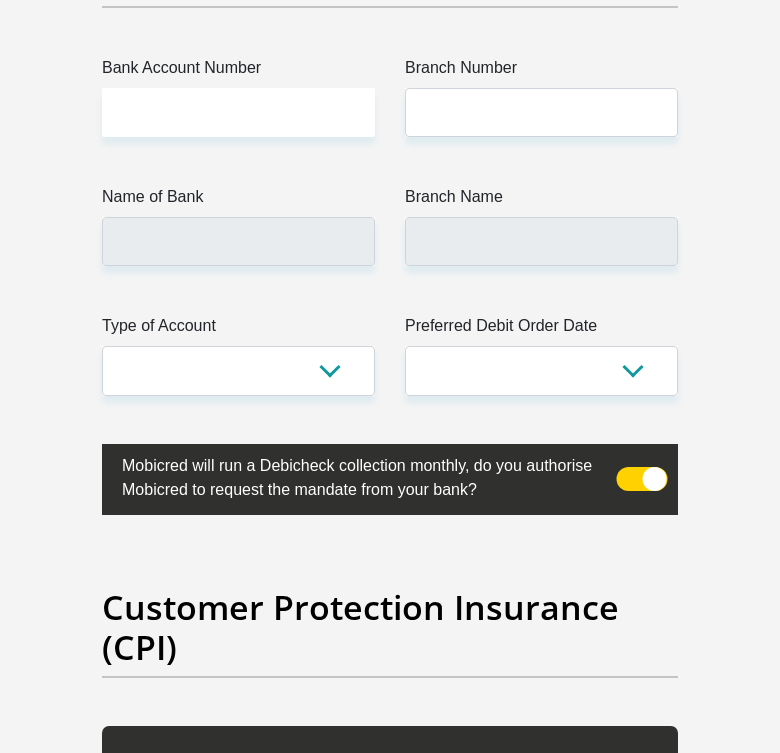 drag, startPoint x: 499, startPoint y: 451, endPoint x: 115, endPoint y: 426, distance: 384.81293 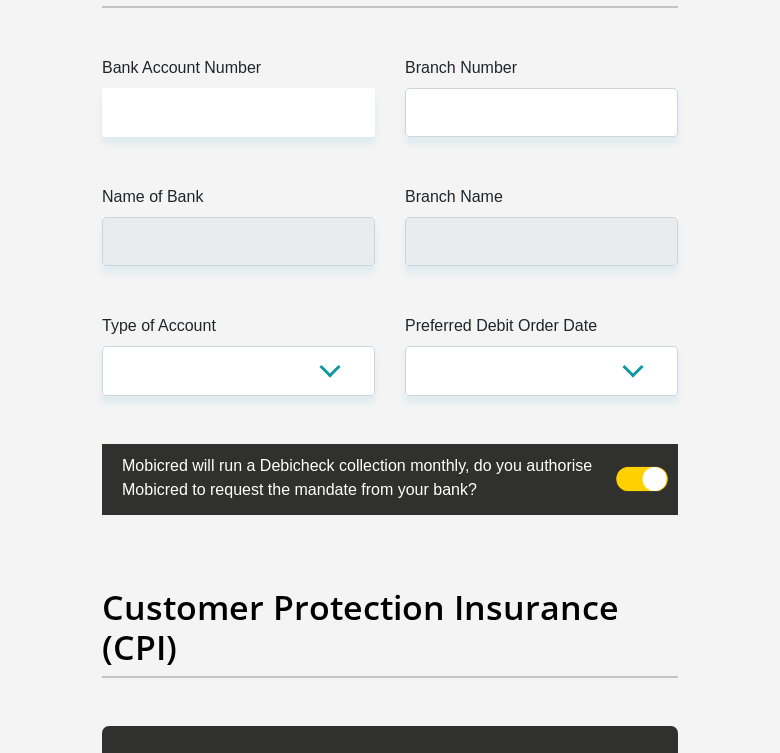 click at bounding box center (649, 461) 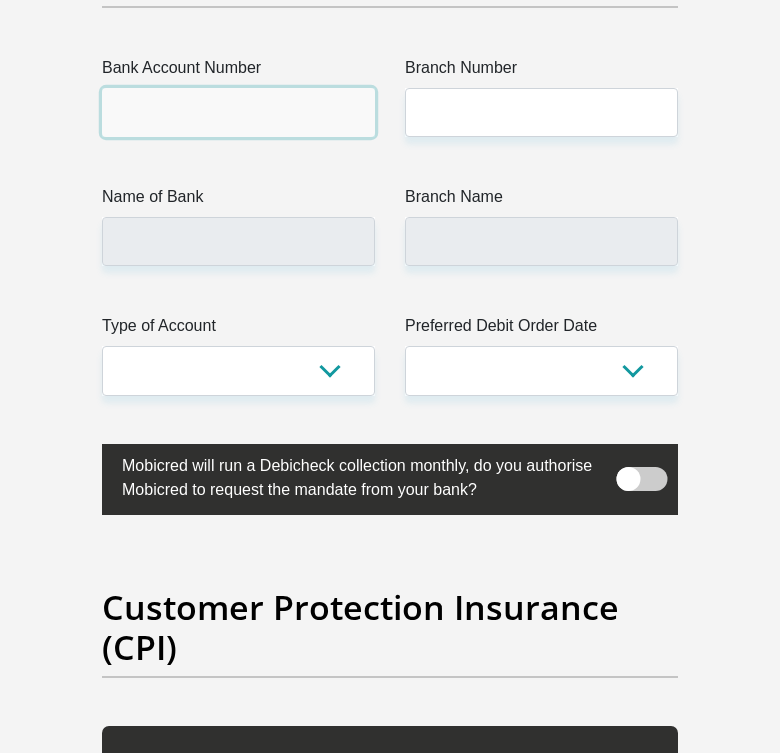 click on "Bank Account Number" at bounding box center [238, 112] 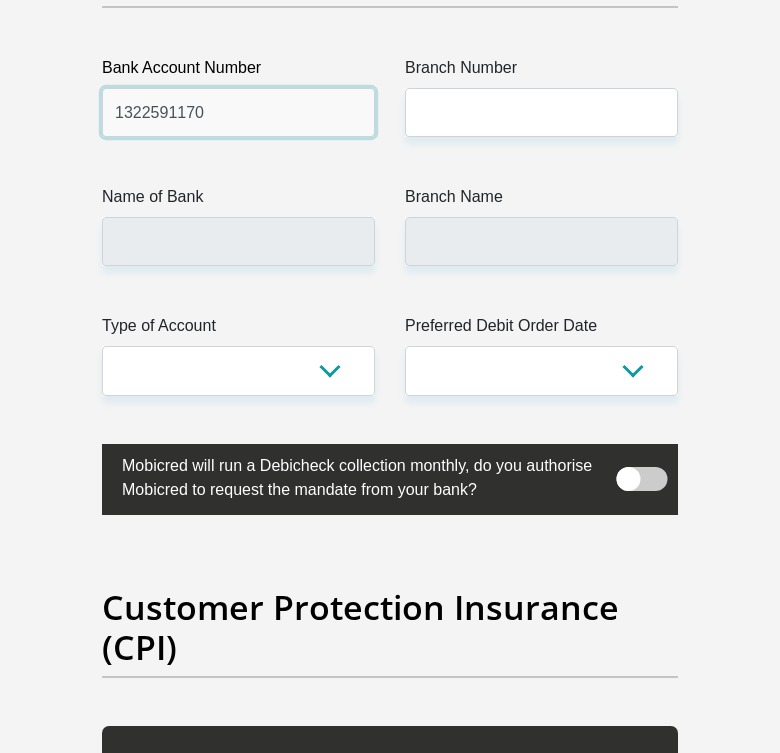 type on "1322591170" 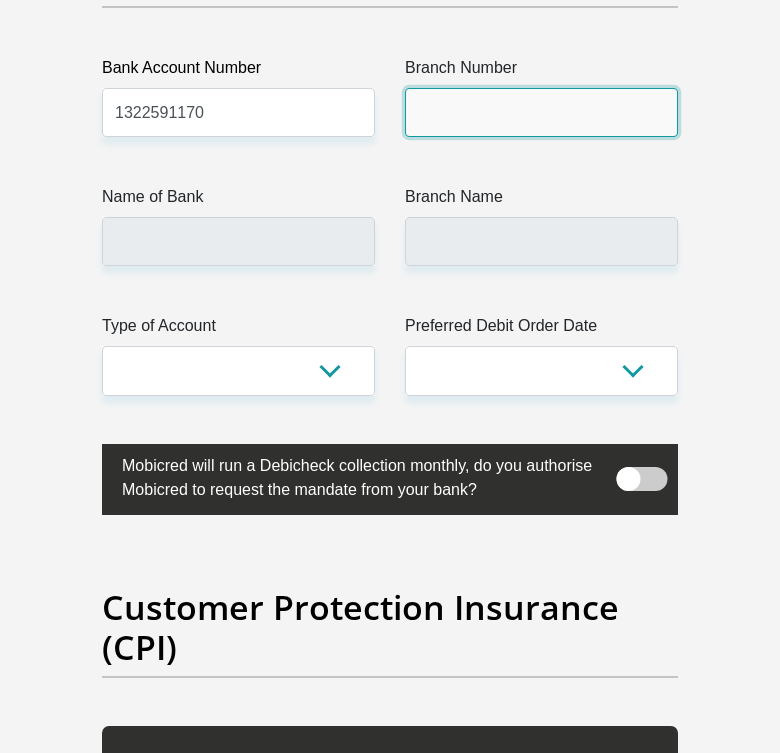 click on "Branch Number" at bounding box center [541, 112] 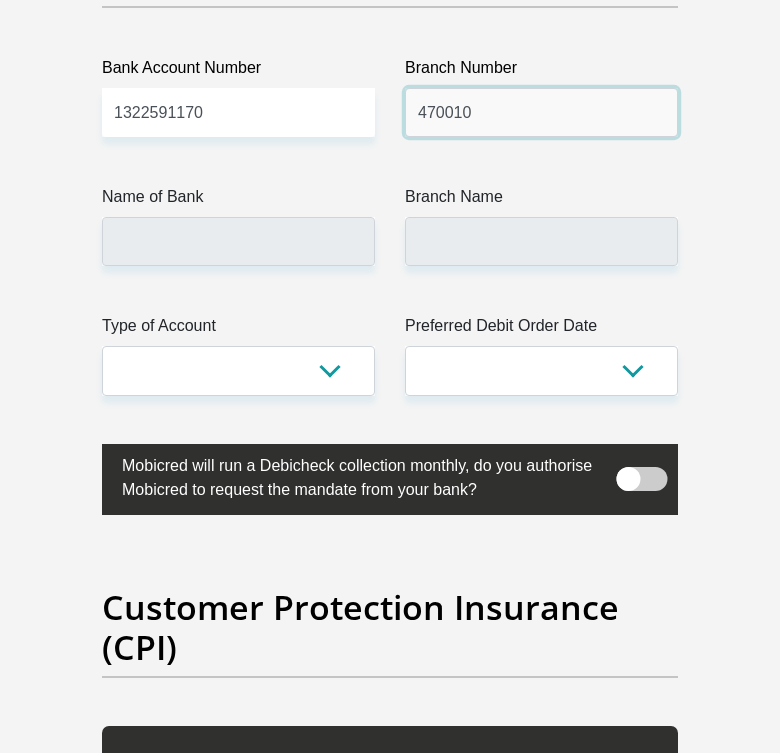 type on "470010" 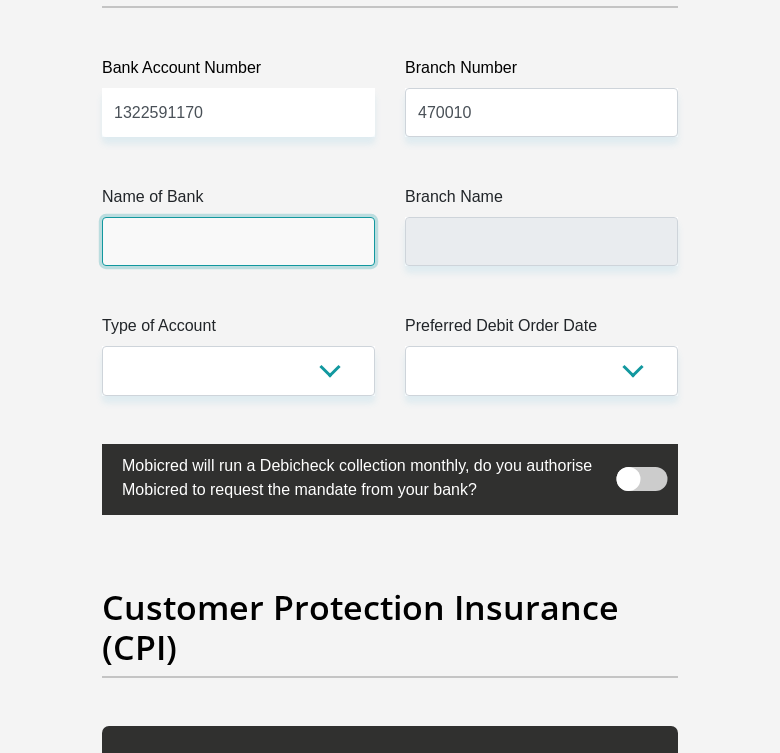click on "Name of Bank" at bounding box center (238, 241) 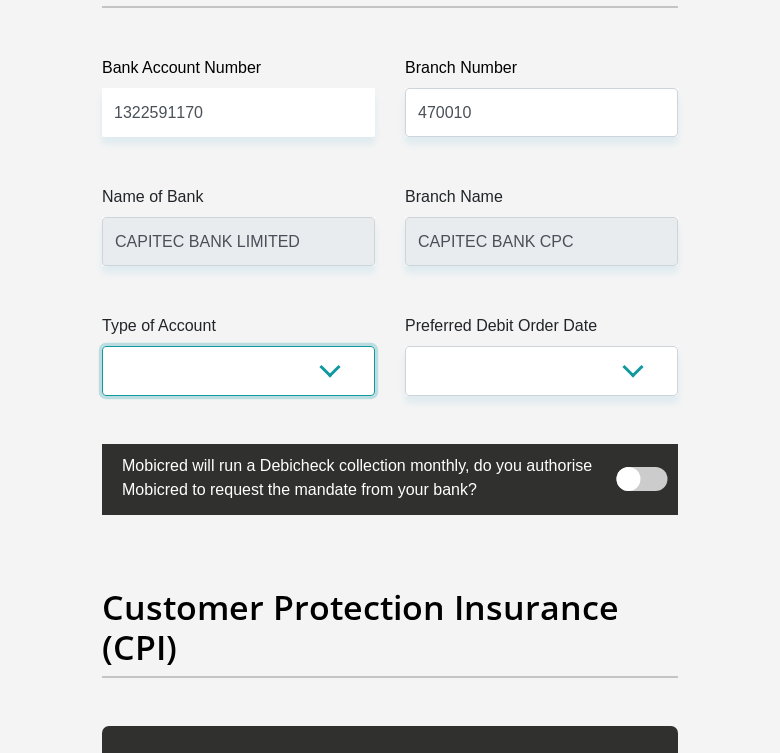 click on "Cheque
Savings" at bounding box center [238, 370] 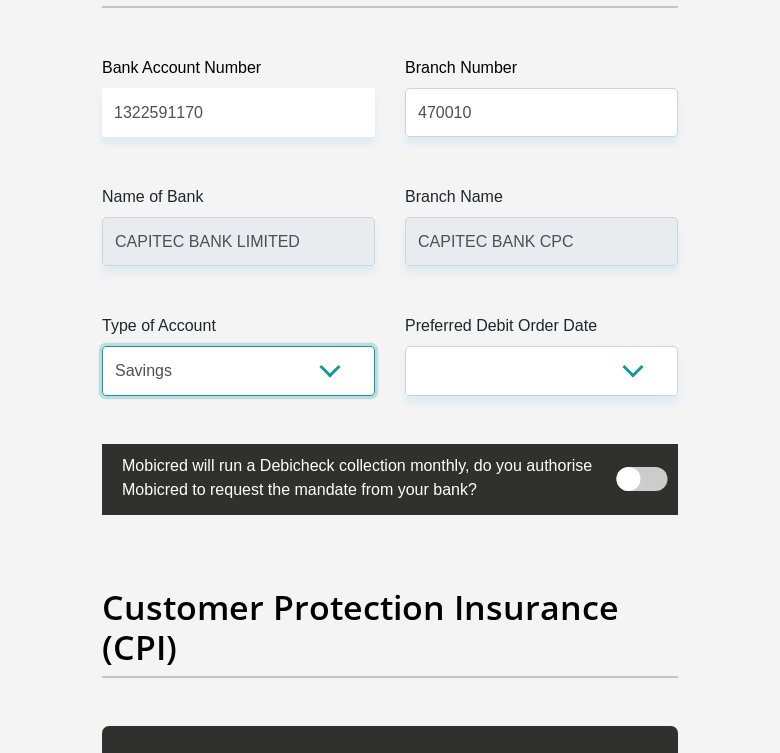 click on "Cheque
Savings" at bounding box center (238, 370) 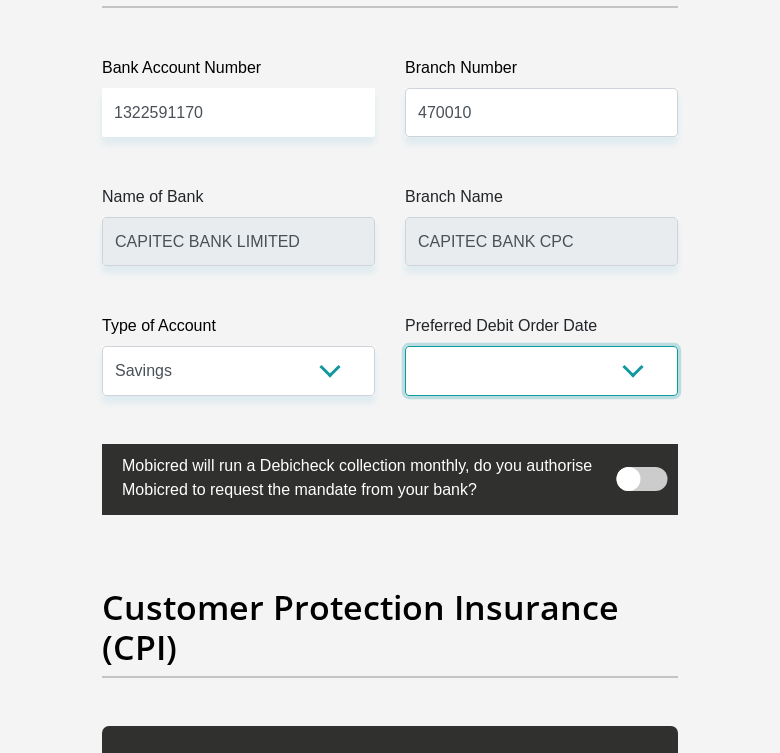 click on "1st
2nd
3rd
4th
5th
7th
18th
19th
20th
21st
22nd
23rd
24th
25th
26th
27th
28th
29th
30th" at bounding box center [541, 370] 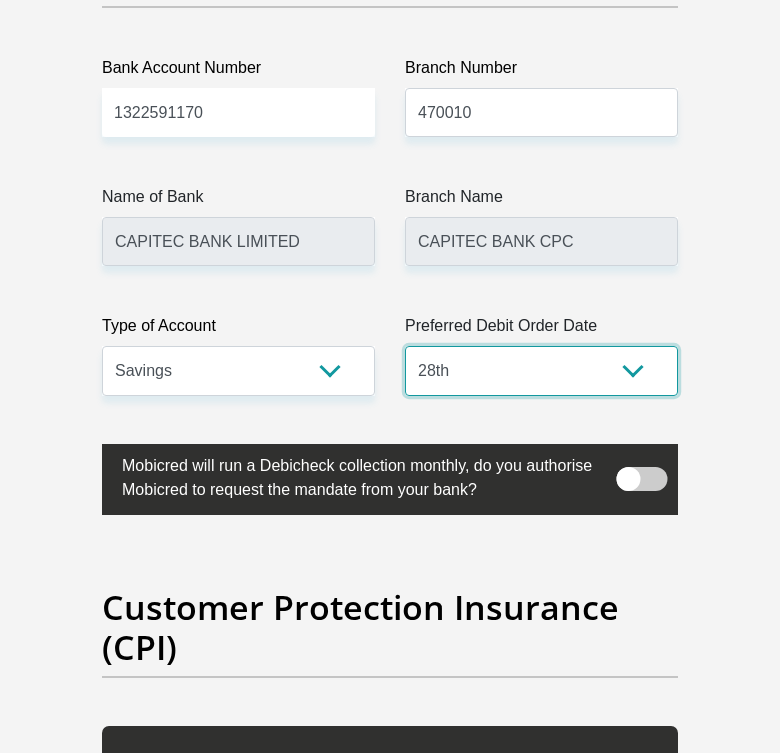click on "1st
2nd
3rd
4th
5th
7th
18th
19th
20th
21st
22nd
23rd
24th
25th
26th
27th
28th
29th
30th" at bounding box center (541, 370) 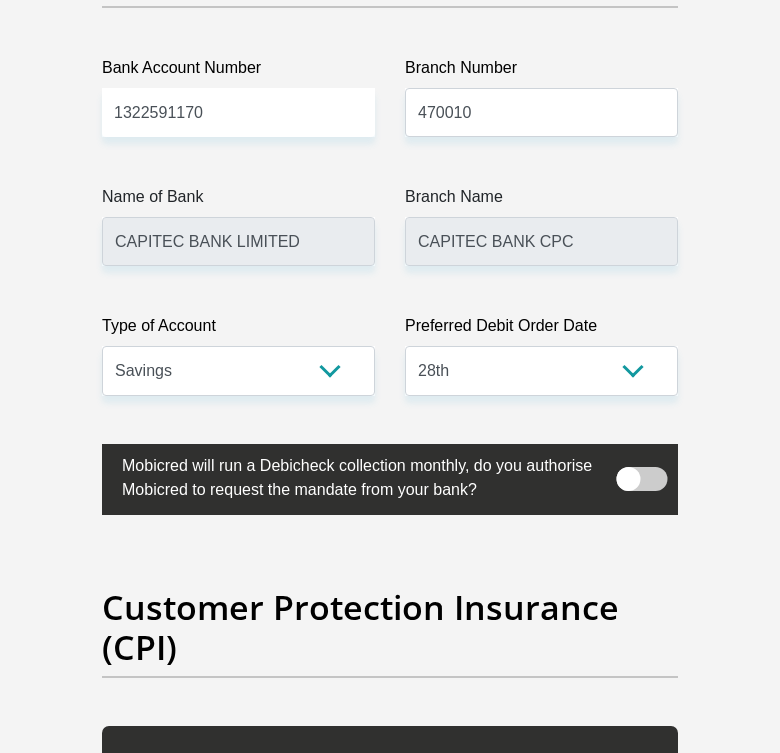 click on "Mobicred will run a Debicheck collection monthly,
do you authorise Mobicred to request the mandate from your bank?" at bounding box center [361, 475] 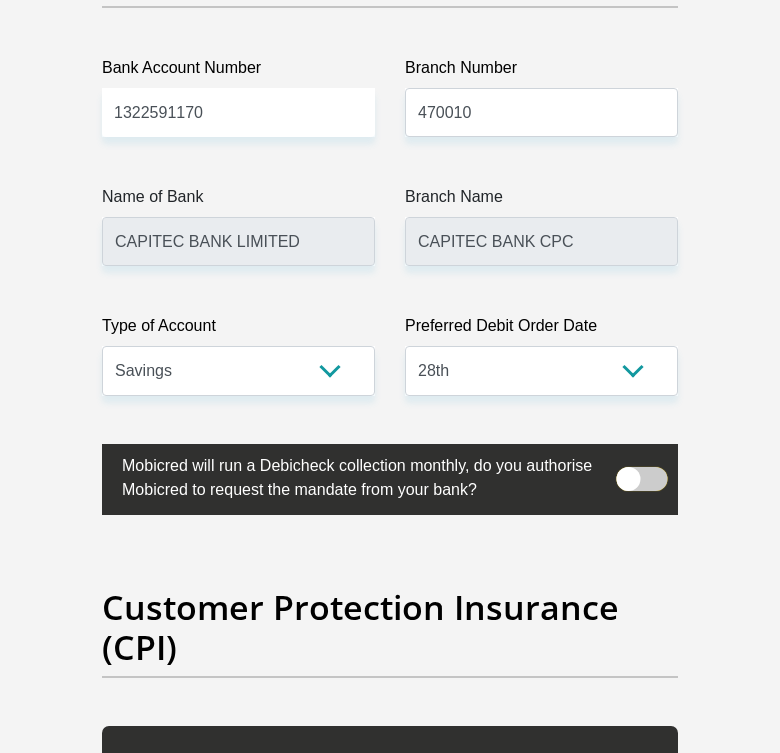 click at bounding box center [649, 461] 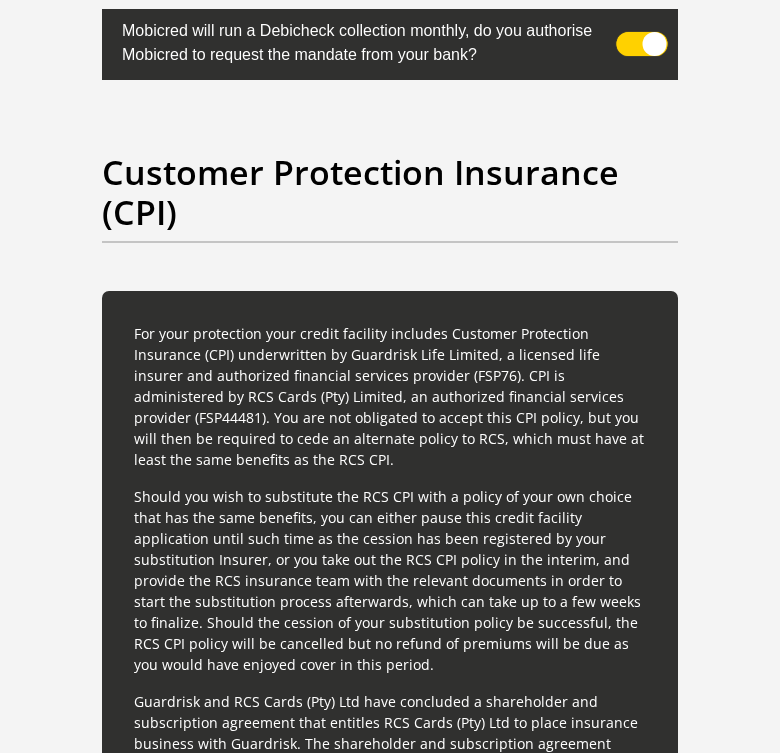 scroll, scrollTop: 5500, scrollLeft: 0, axis: vertical 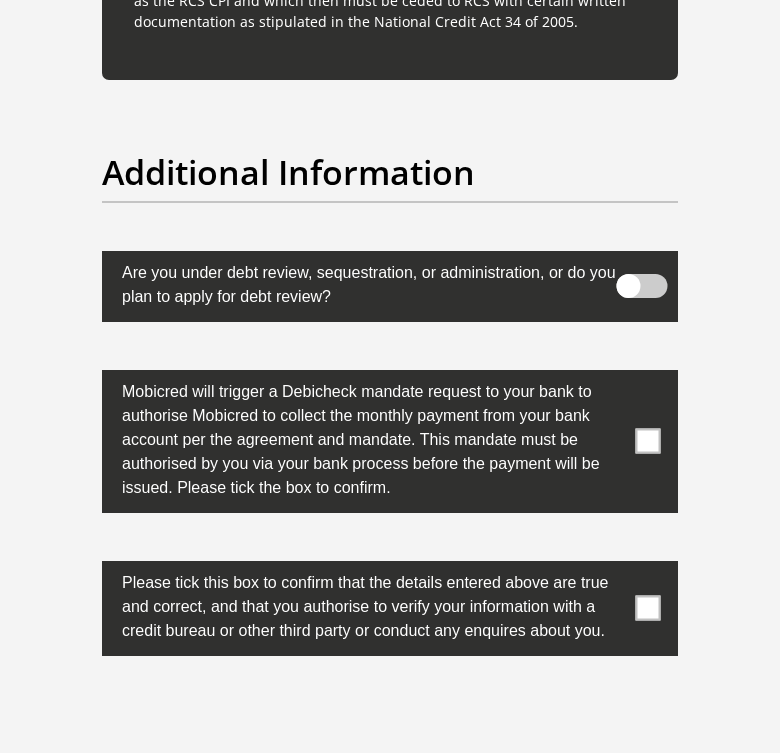 click at bounding box center (642, 286) 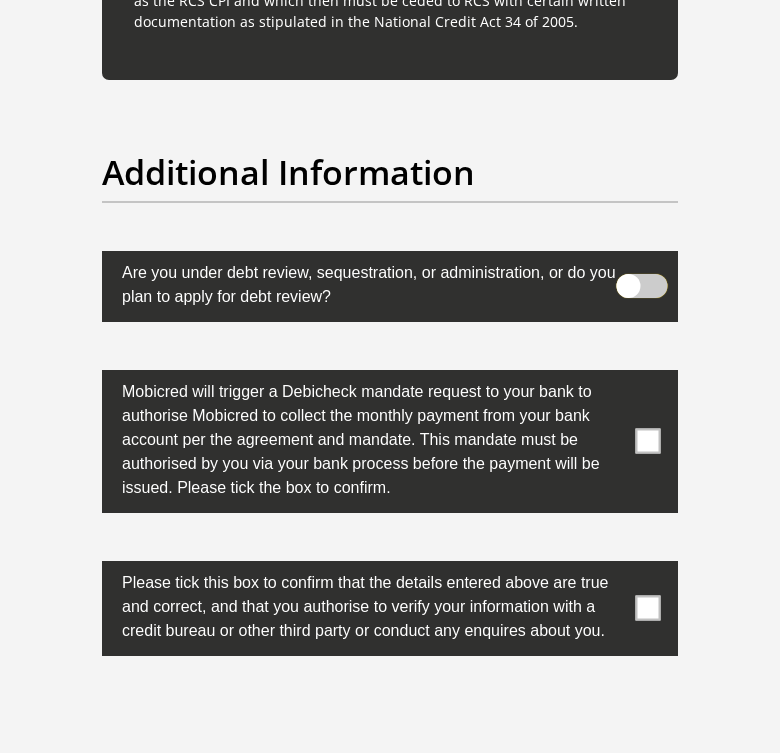 click at bounding box center [649, 268] 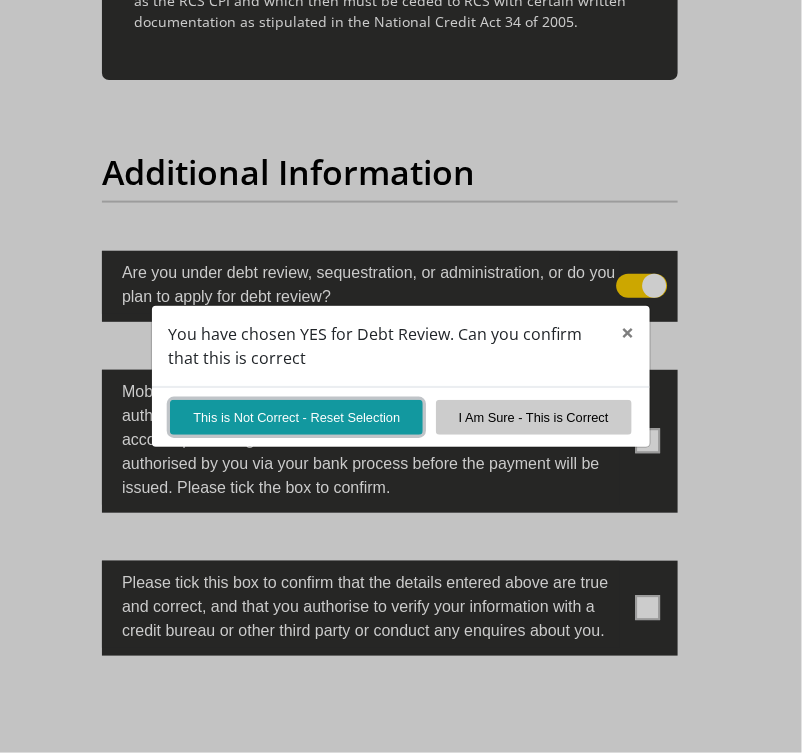 click on "This is Not Correct - Reset Selection" at bounding box center (296, 417) 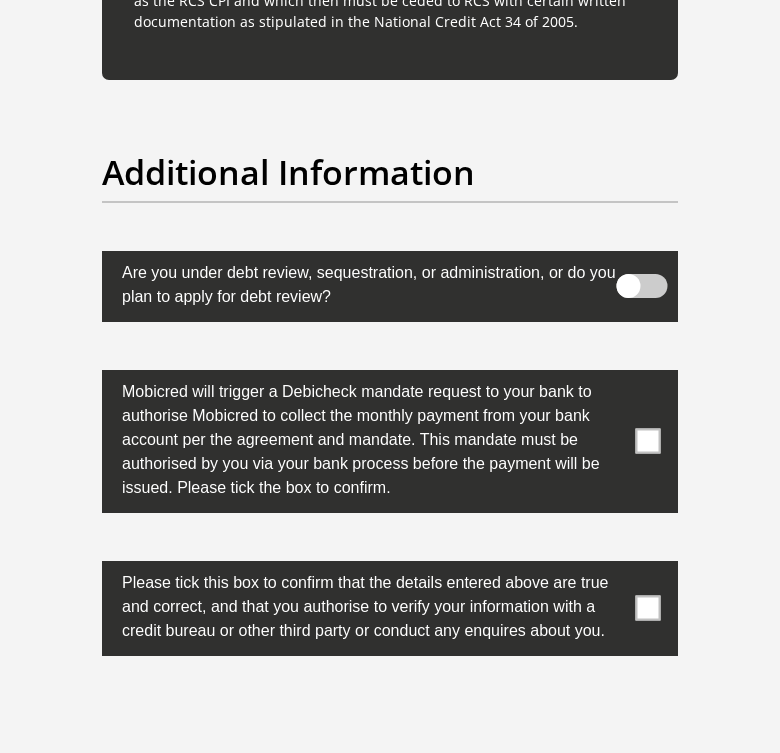 click at bounding box center [648, 441] 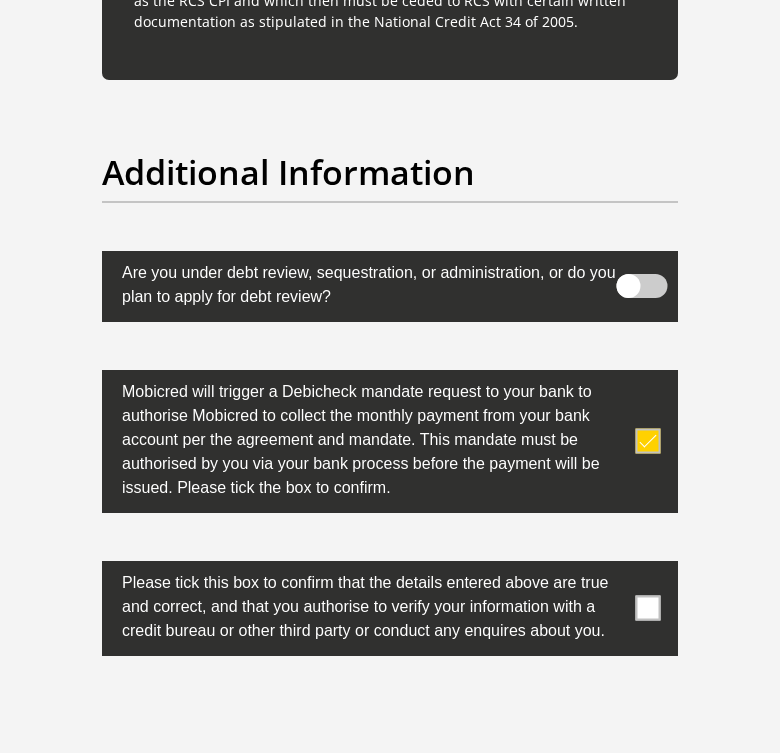 click at bounding box center (648, 608) 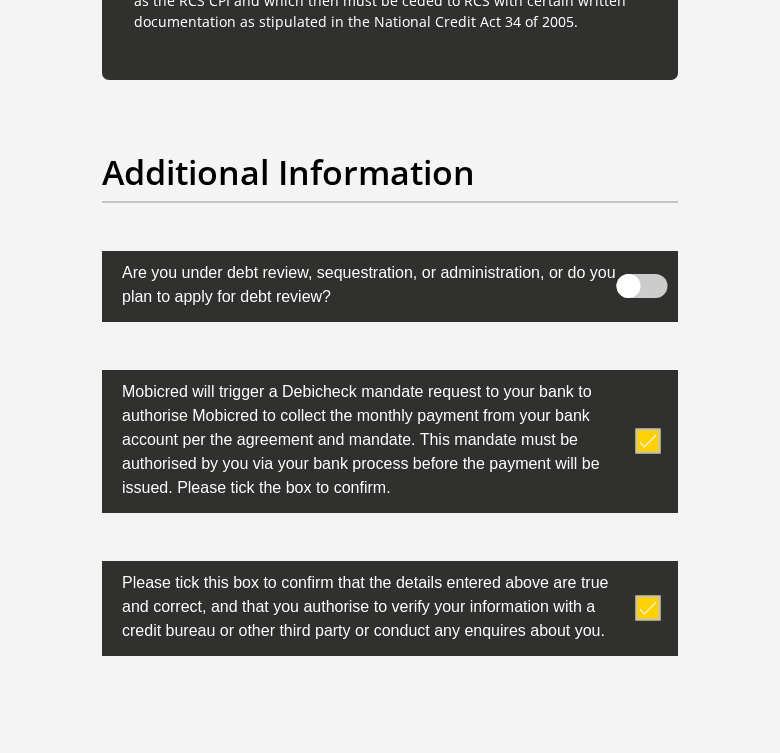 scroll, scrollTop: 7150, scrollLeft: 0, axis: vertical 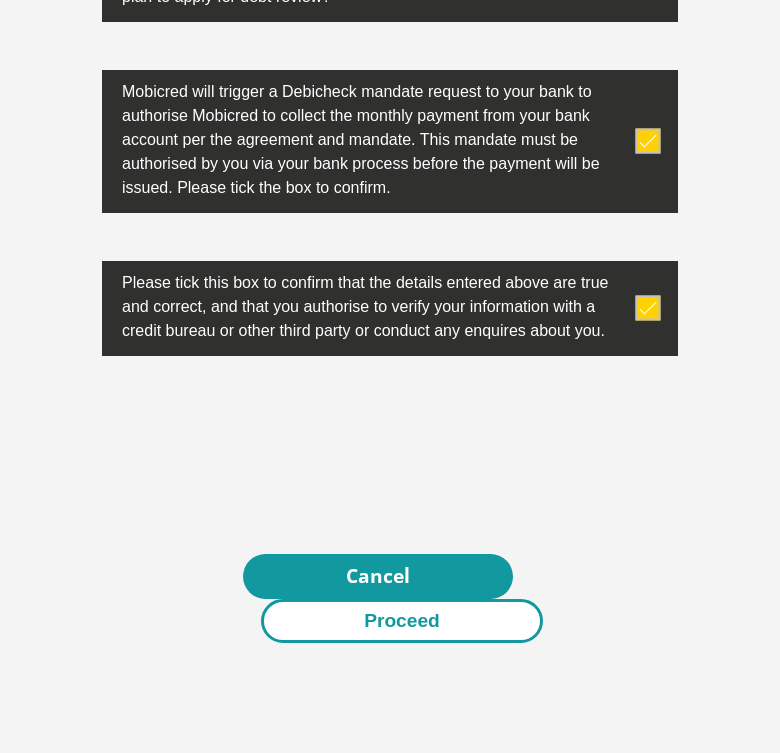 click on "Proceed" at bounding box center (402, 621) 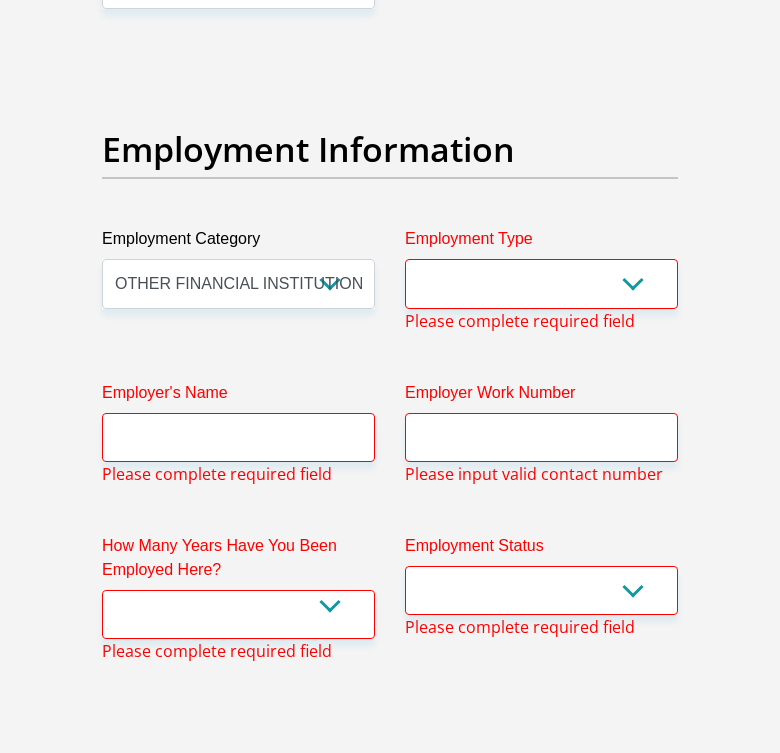 scroll, scrollTop: 3838, scrollLeft: 0, axis: vertical 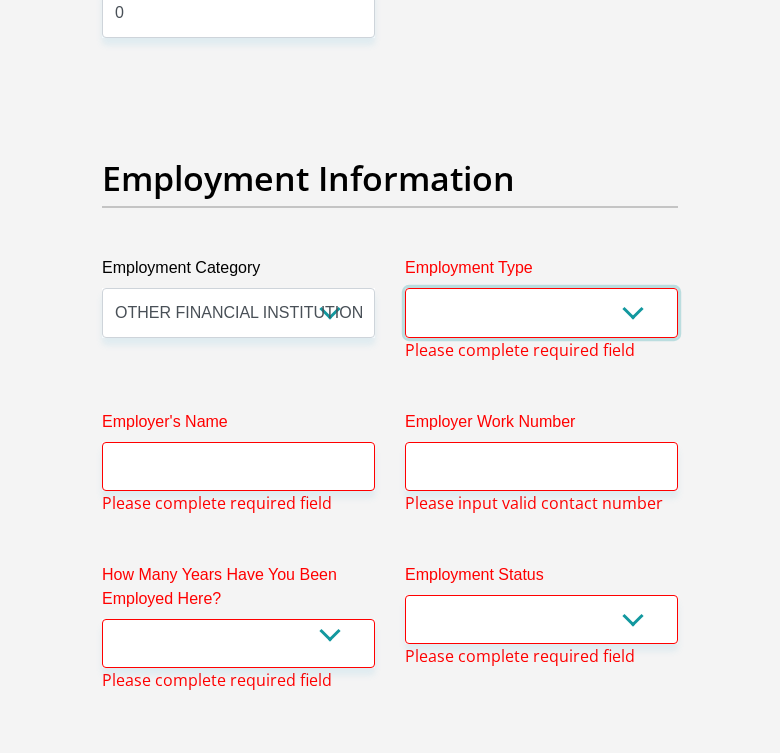 click on "College/Lecturer
Craft Seller
Creative
Driver
Executive
Farmer
Forces - Non Commissioned
Forces - Officer
Hawker
Housewife
Labourer
Licenced Professional
Manager
Miner
Non Licenced Professional
Office Staff/Clerk
Outside Worker
Pensioner
Permanent Teacher
Production/Manufacturing
Sales
Self-Employed
Semi-Professional Worker
Service Industry  Social Worker  Student" at bounding box center (541, 312) 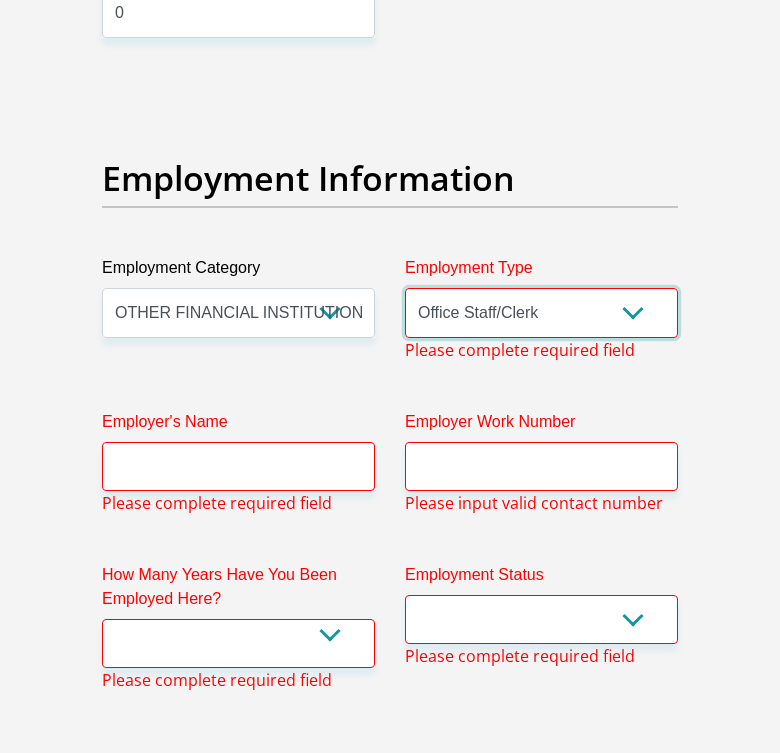 click on "College/Lecturer
Craft Seller
Creative
Driver
Executive
Farmer
Forces - Non Commissioned
Forces - Officer
Hawker
Housewife
Labourer
Licenced Professional
Manager
Miner
Non Licenced Professional
Office Staff/Clerk
Outside Worker
Pensioner
Permanent Teacher
Production/Manufacturing
Sales
Self-Employed
Semi-Professional Worker
Service Industry  Social Worker  Student" at bounding box center (541, 312) 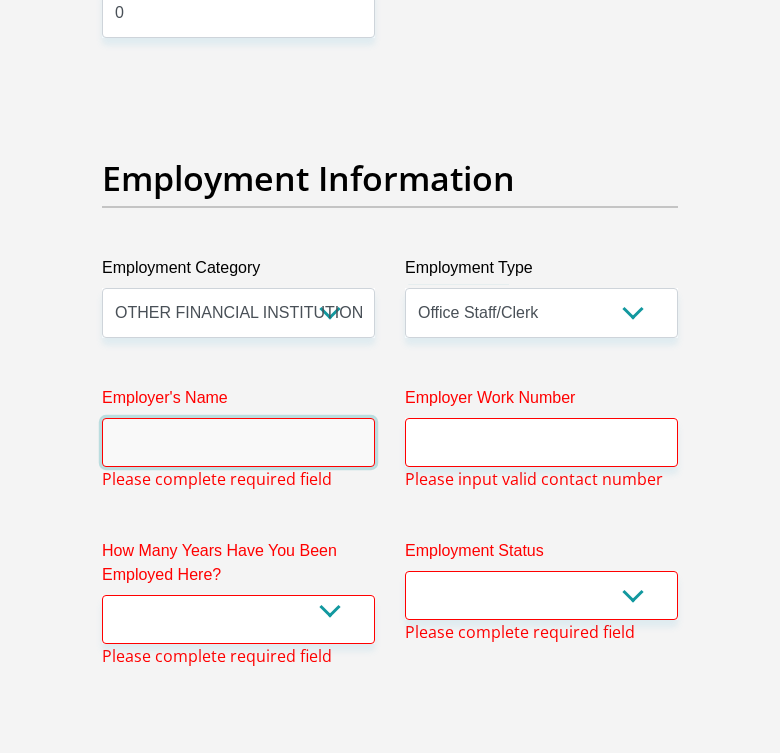 click on "Employer's Name" at bounding box center [238, 442] 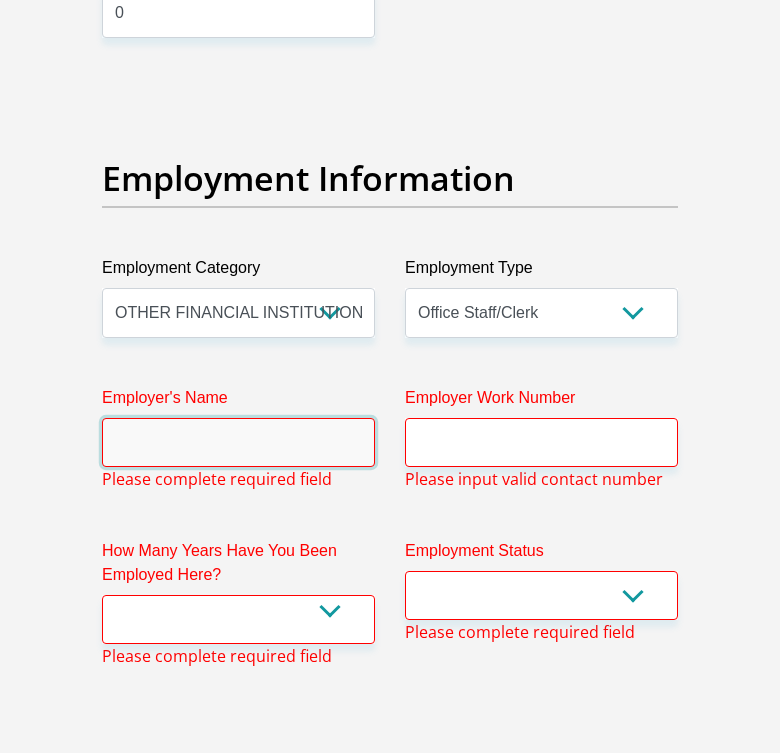 type on "Aspirevoice" 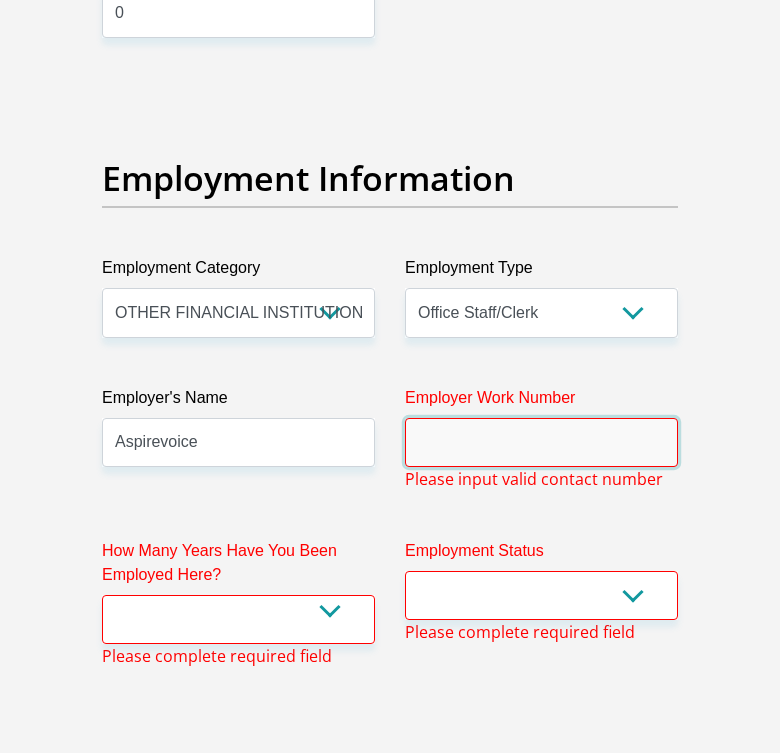 click on "Employer Work Number" at bounding box center [541, 442] 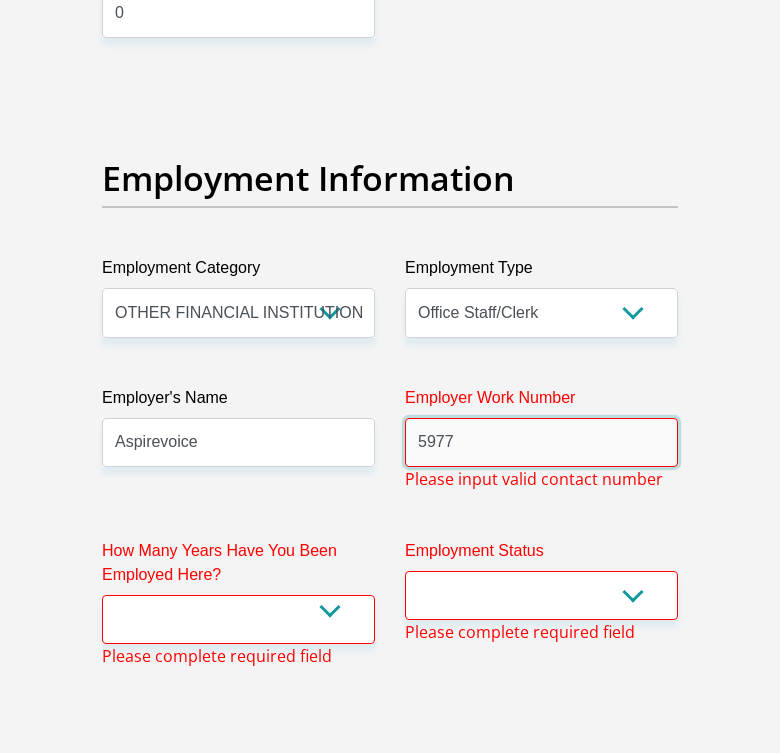 type on "5977" 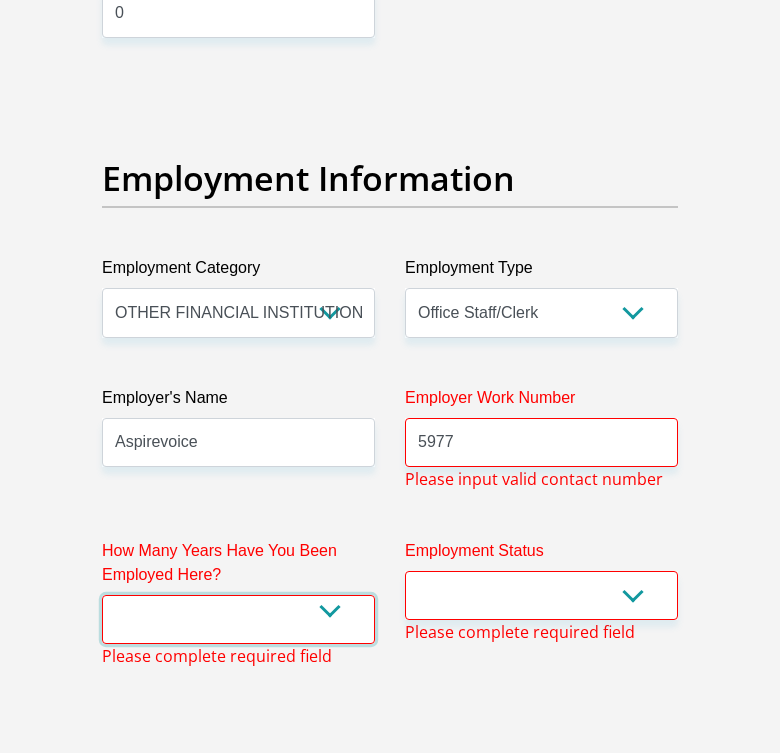 click on "less than 1 year
1-3 years
3-5 years
5+ years" at bounding box center (238, 619) 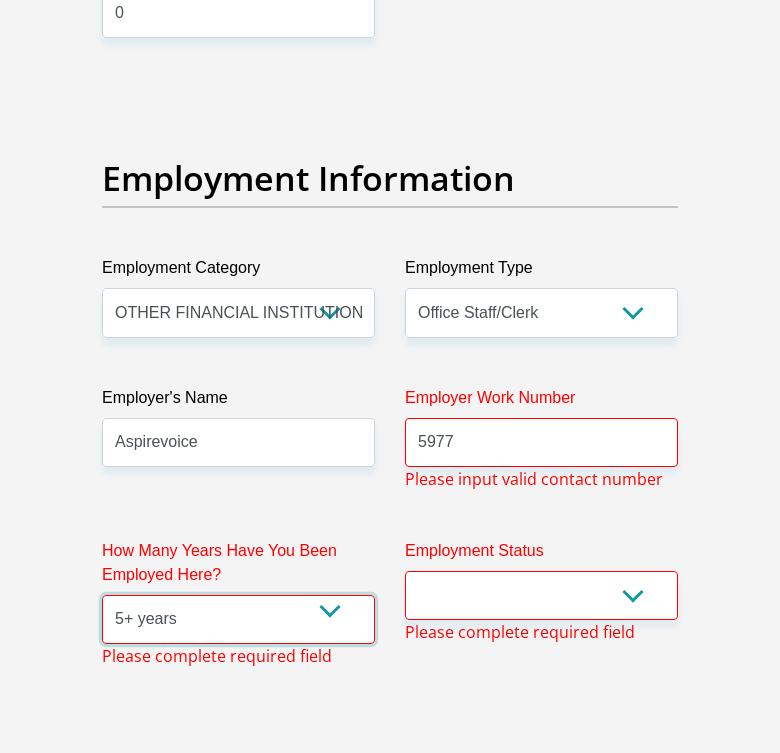 click on "less than 1 year
1-3 years
3-5 years
5+ years" at bounding box center [238, 619] 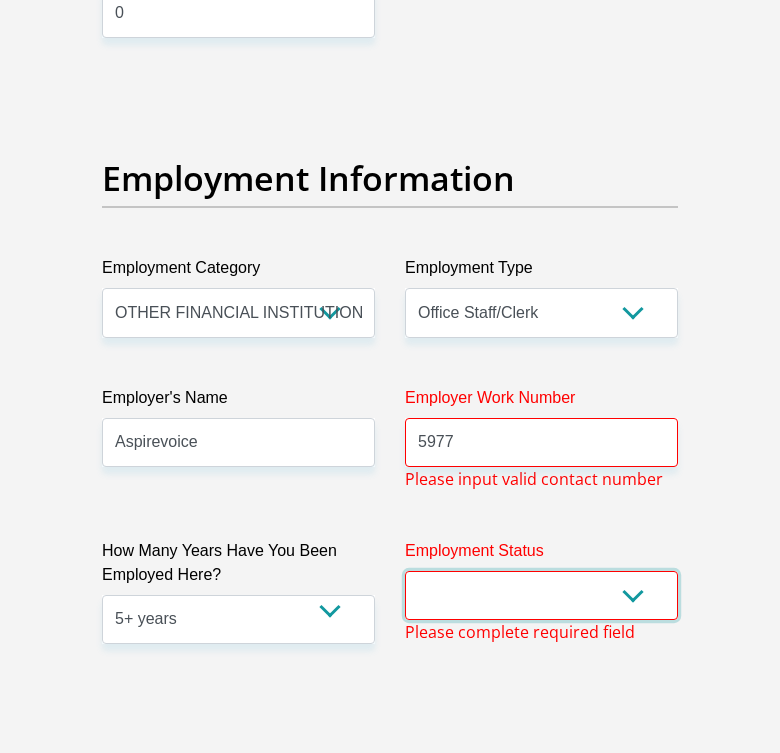 click on "Permanent/Full-time
Part-time/Casual
Contract Worker
Self-Employed
Housewife
Retired
Student
Medically Boarded
Disability
Unemployed" at bounding box center [541, 595] 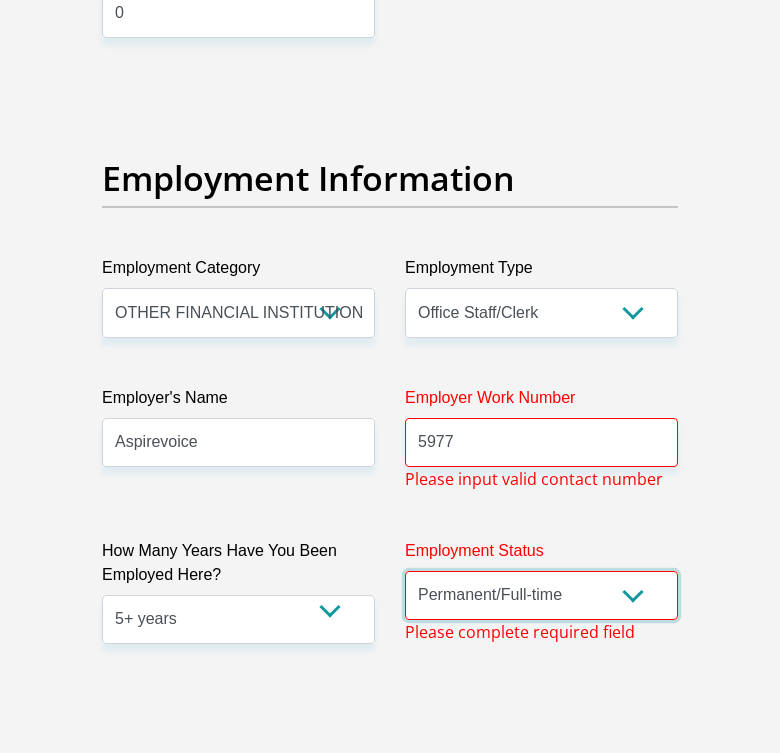 click on "Permanent/Full-time
Part-time/Casual
Contract Worker
Self-Employed
Housewife
Retired
Student
Medically Boarded
Disability
Unemployed" at bounding box center [541, 595] 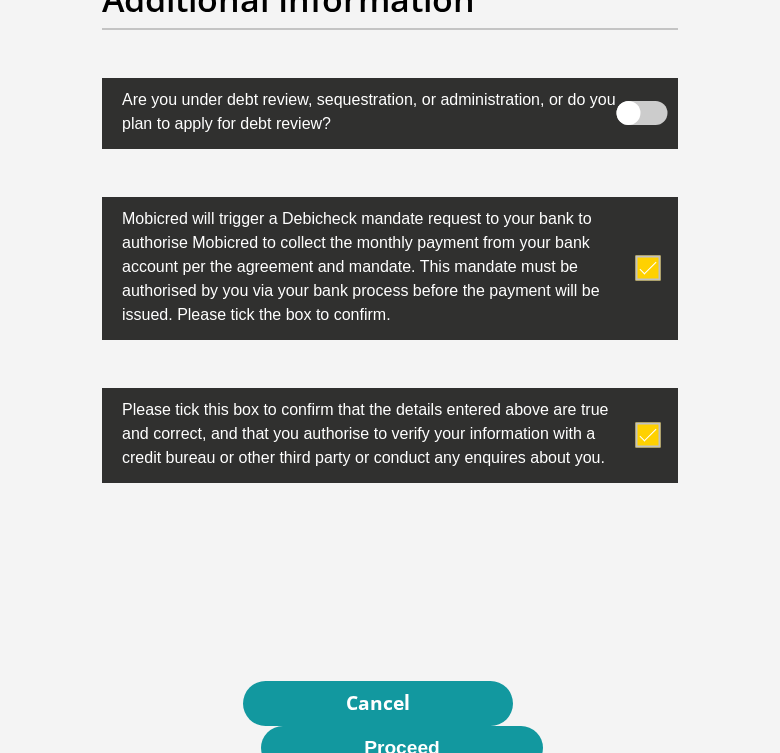scroll, scrollTop: 7264, scrollLeft: 0, axis: vertical 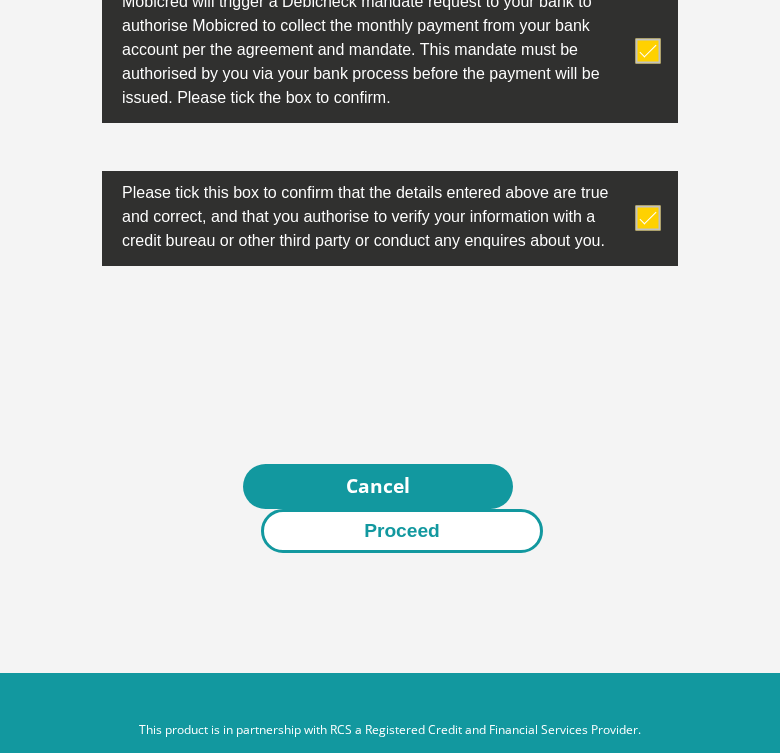 click on "Proceed" at bounding box center (402, 531) 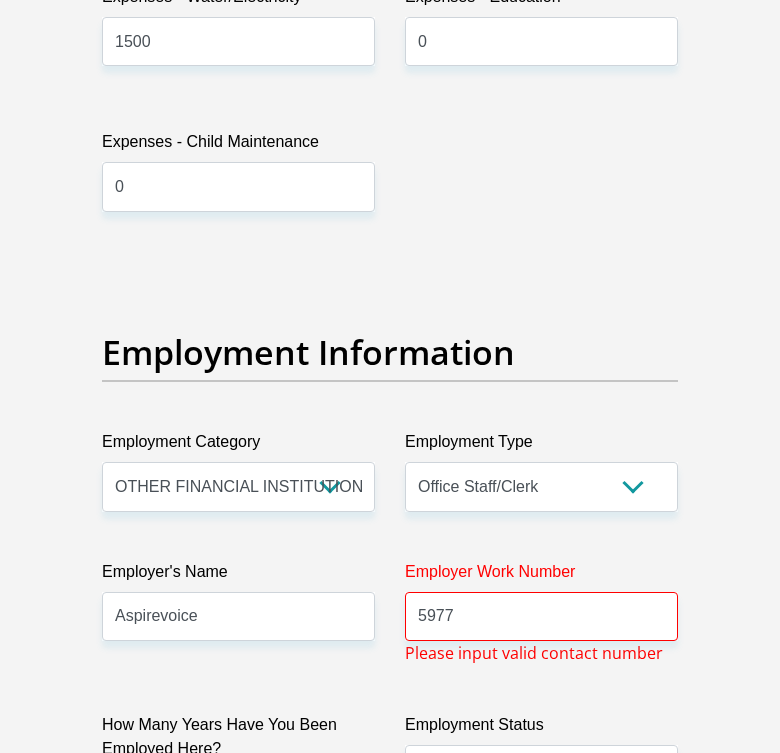 scroll, scrollTop: 7215, scrollLeft: 0, axis: vertical 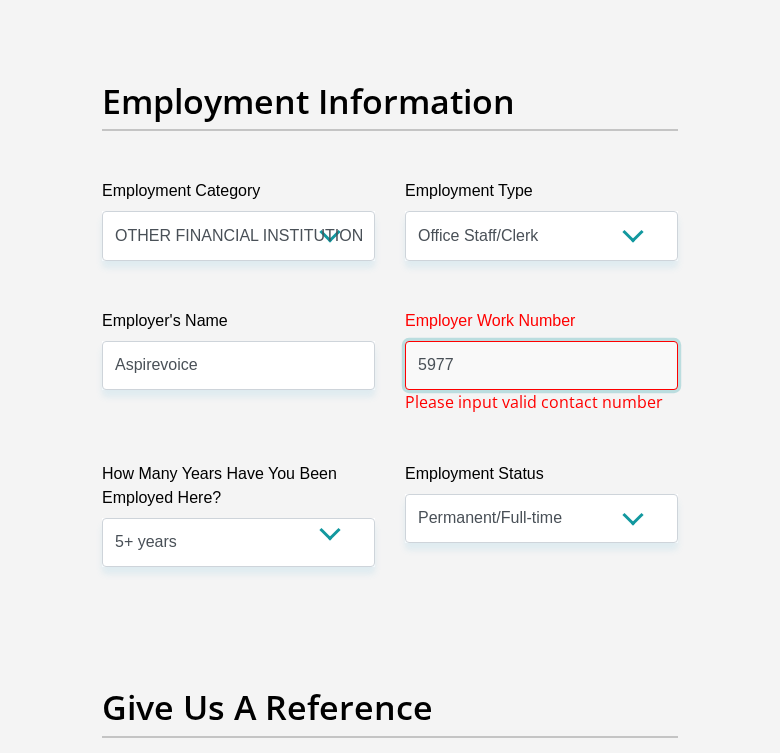click on "5977" at bounding box center (541, 365) 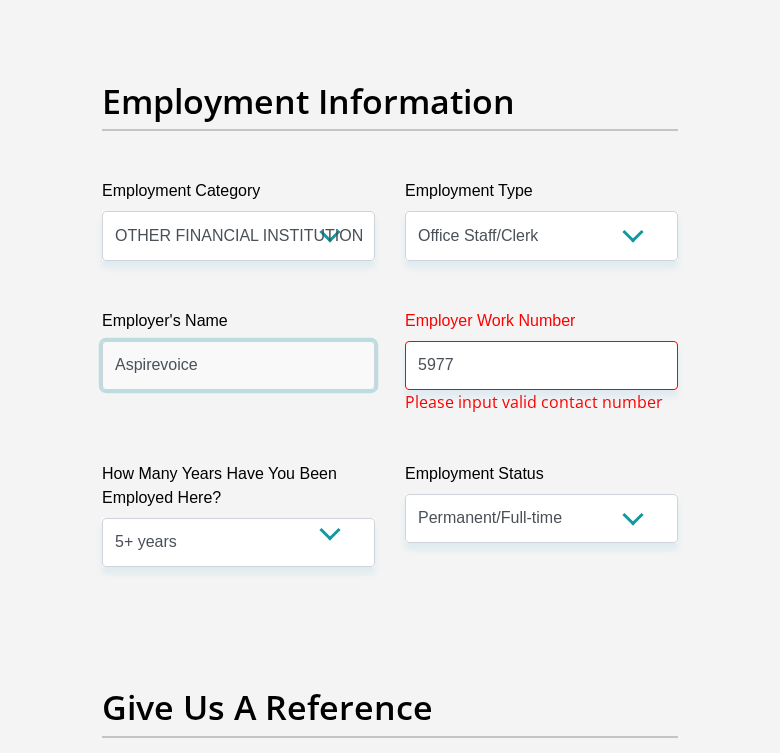 drag, startPoint x: 283, startPoint y: 318, endPoint x: 255, endPoint y: 316, distance: 28.071337 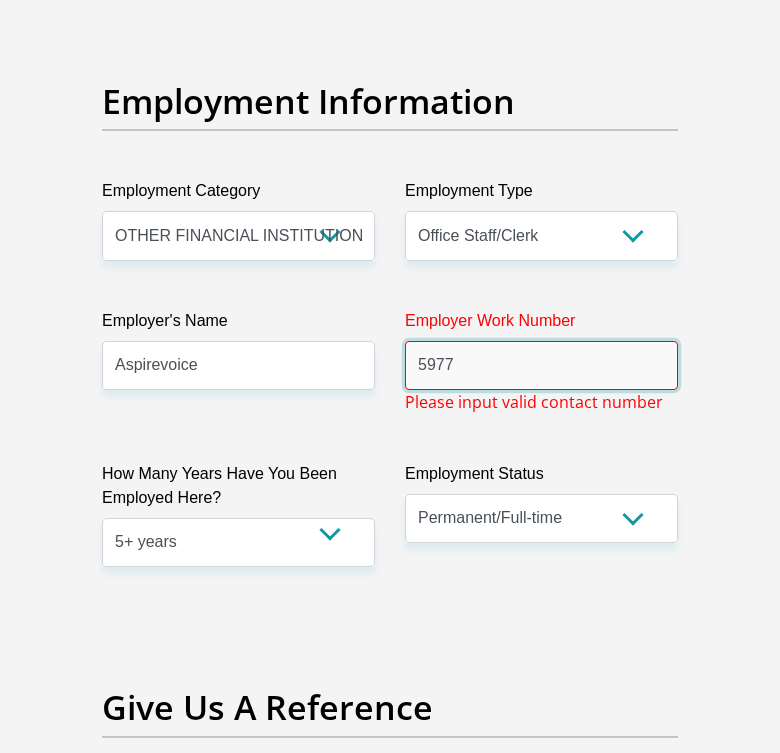 drag, startPoint x: 457, startPoint y: 339, endPoint x: 378, endPoint y: 327, distance: 79.9062 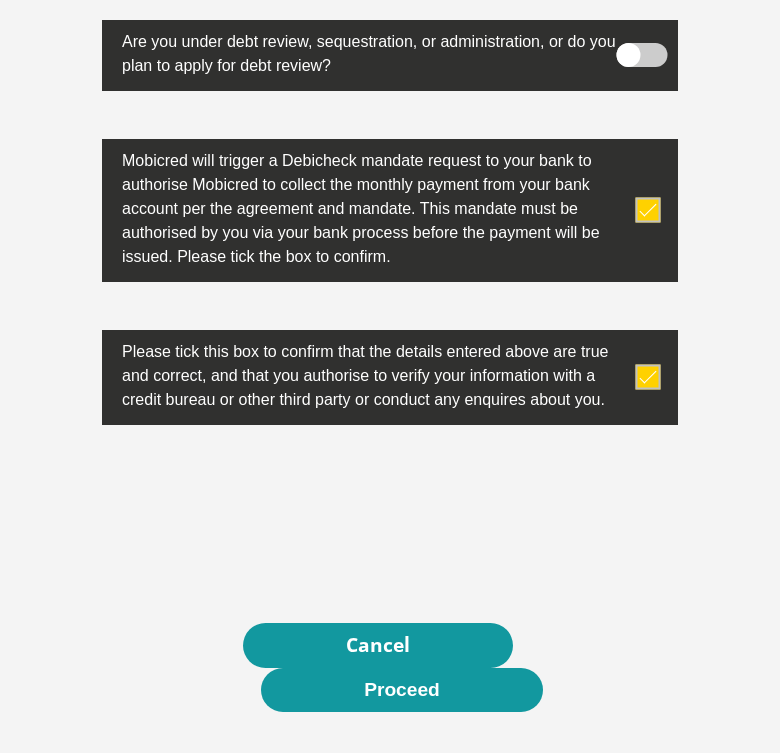 scroll, scrollTop: 7240, scrollLeft: 0, axis: vertical 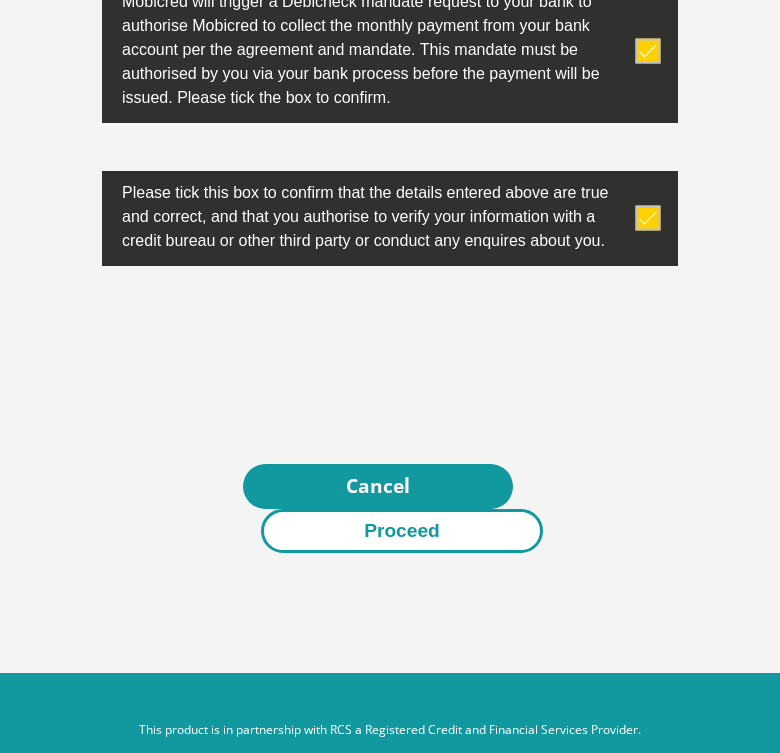 type on "0315387174" 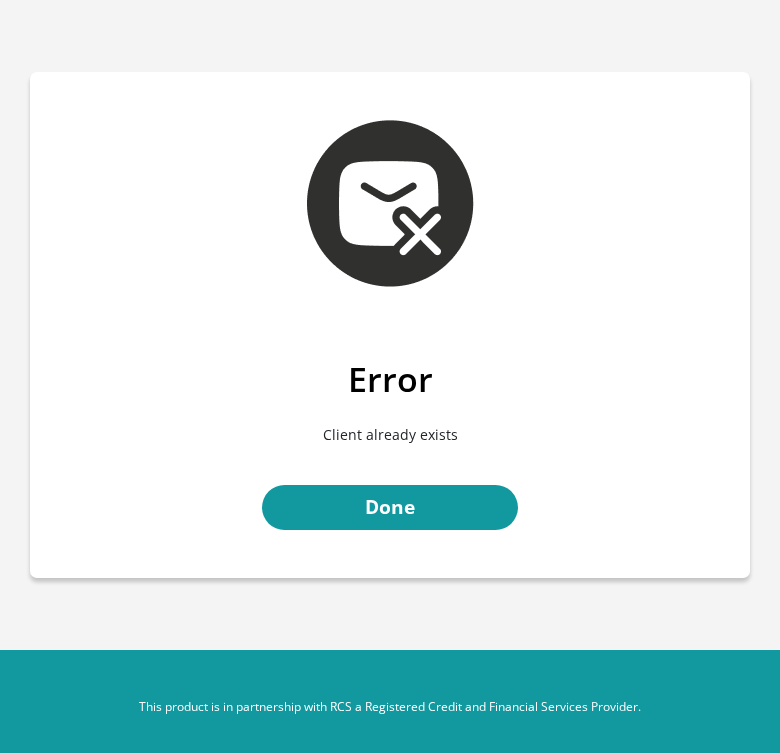 scroll, scrollTop: 0, scrollLeft: 0, axis: both 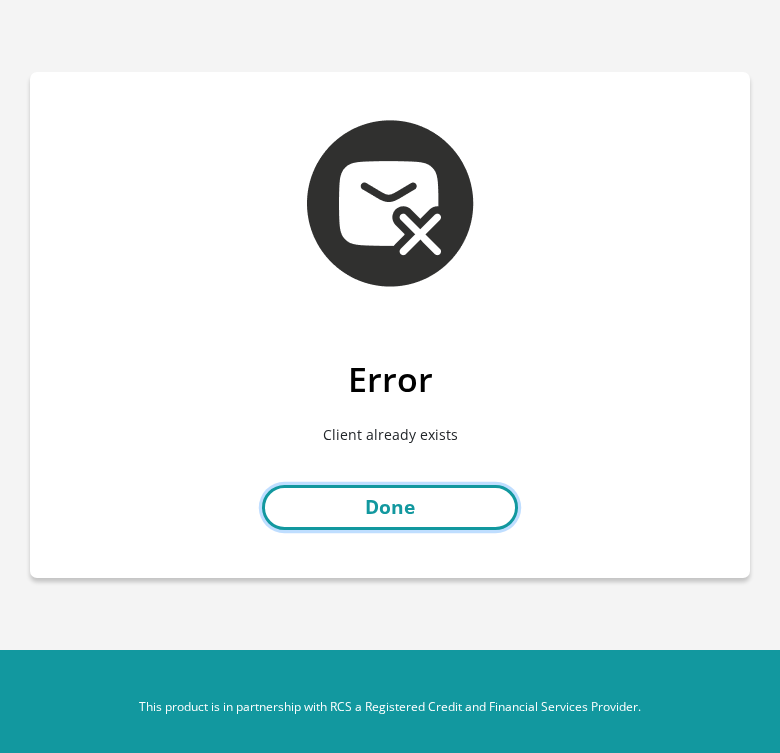 click on "Done" at bounding box center (390, 507) 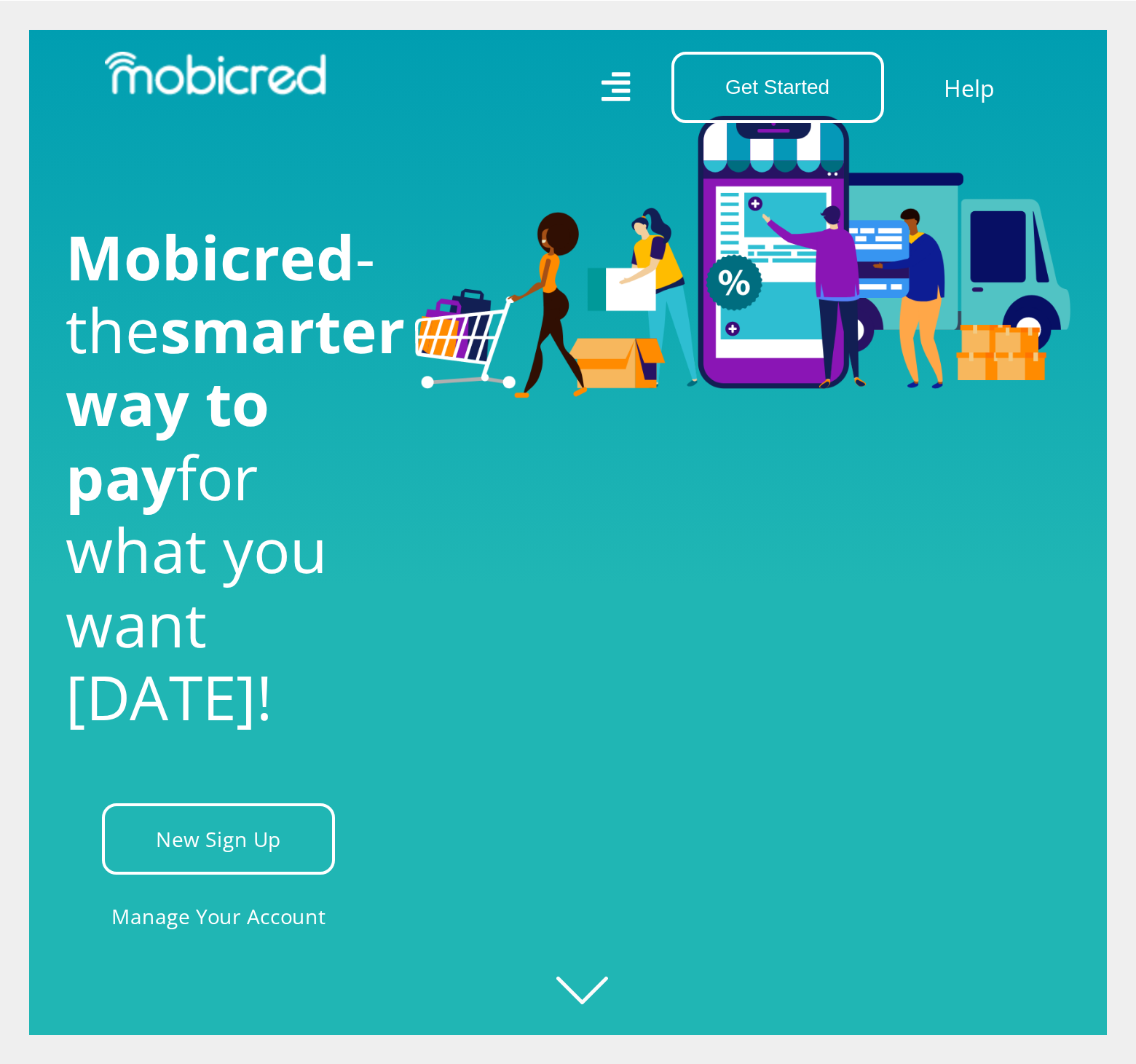 scroll, scrollTop: 0, scrollLeft: 0, axis: both 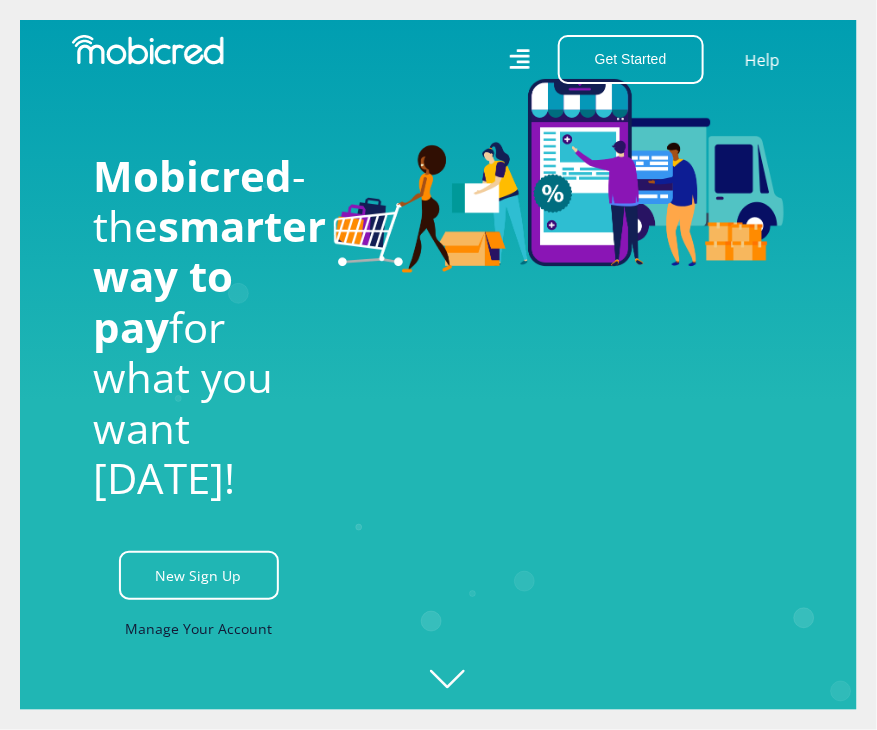 click on "Manage Your Account" at bounding box center [198, 628] 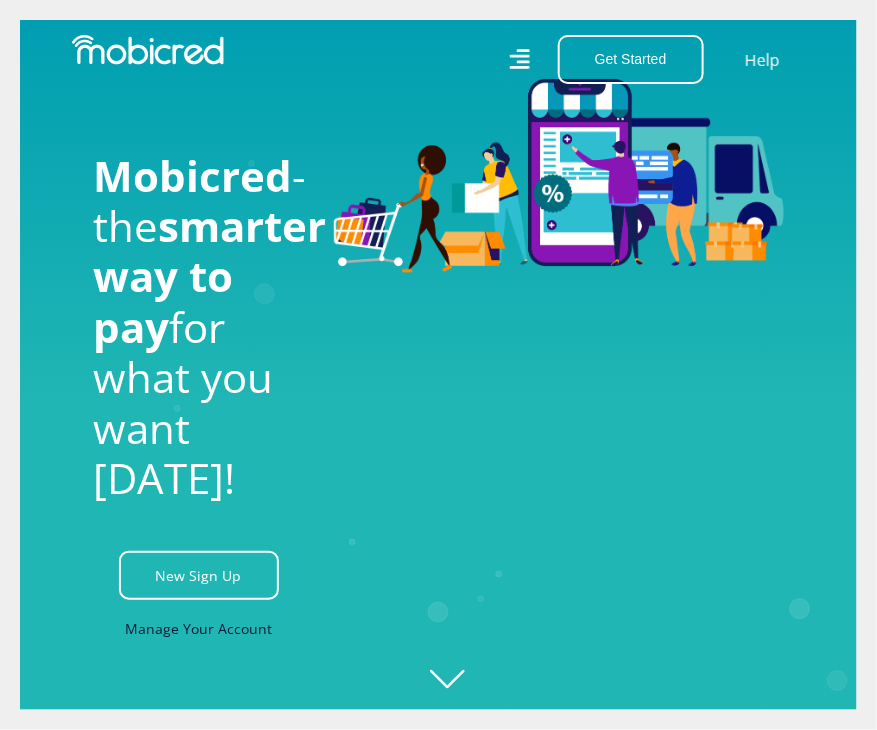 scroll, scrollTop: 0, scrollLeft: 1, axis: horizontal 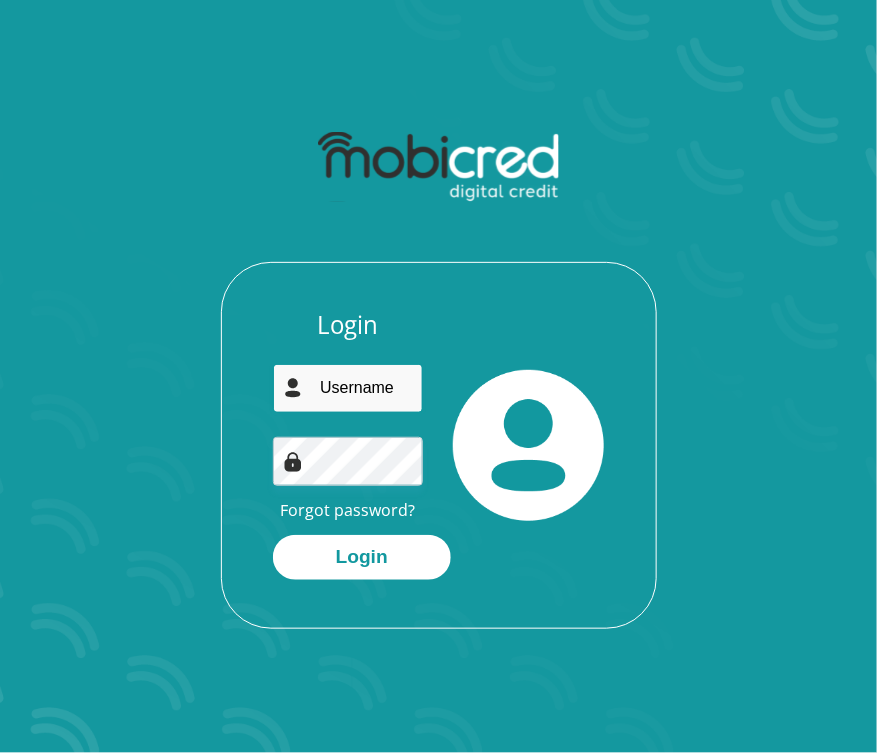 click at bounding box center (348, 388) 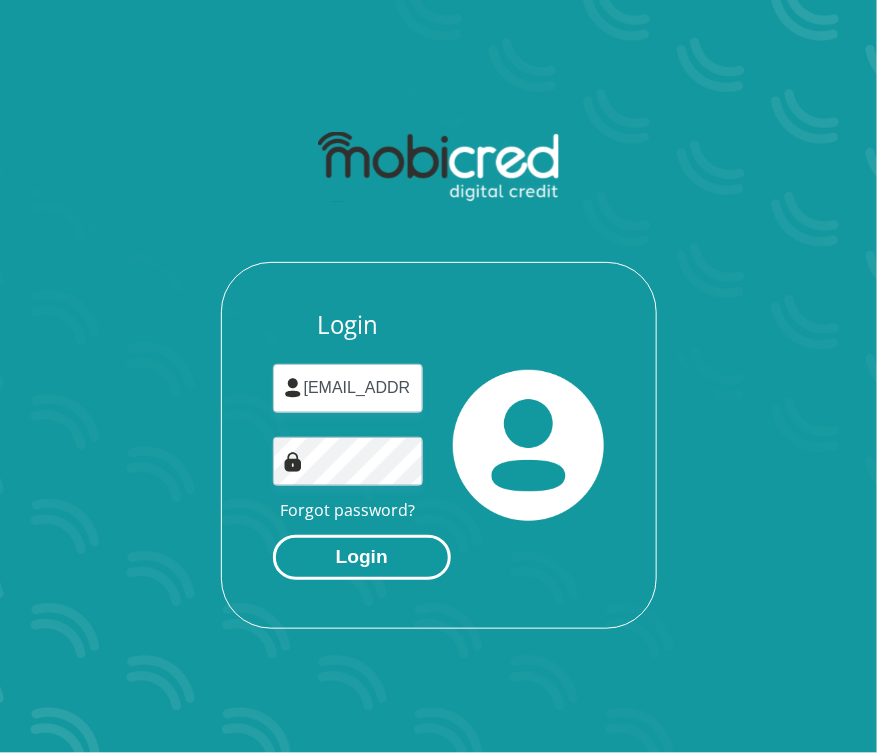 click on "Login" at bounding box center (362, 557) 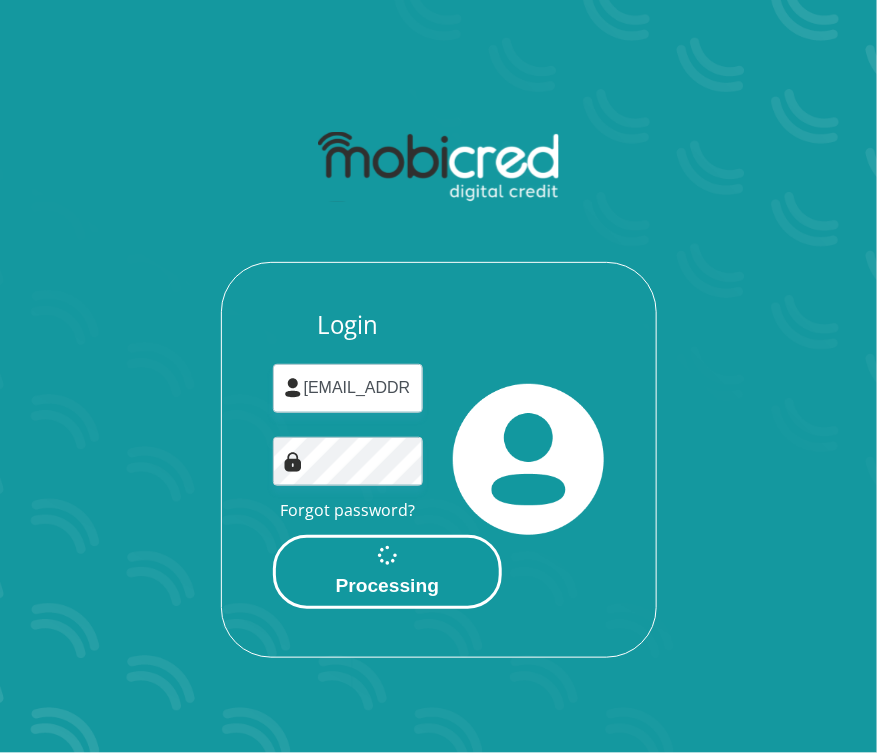 scroll, scrollTop: 0, scrollLeft: 0, axis: both 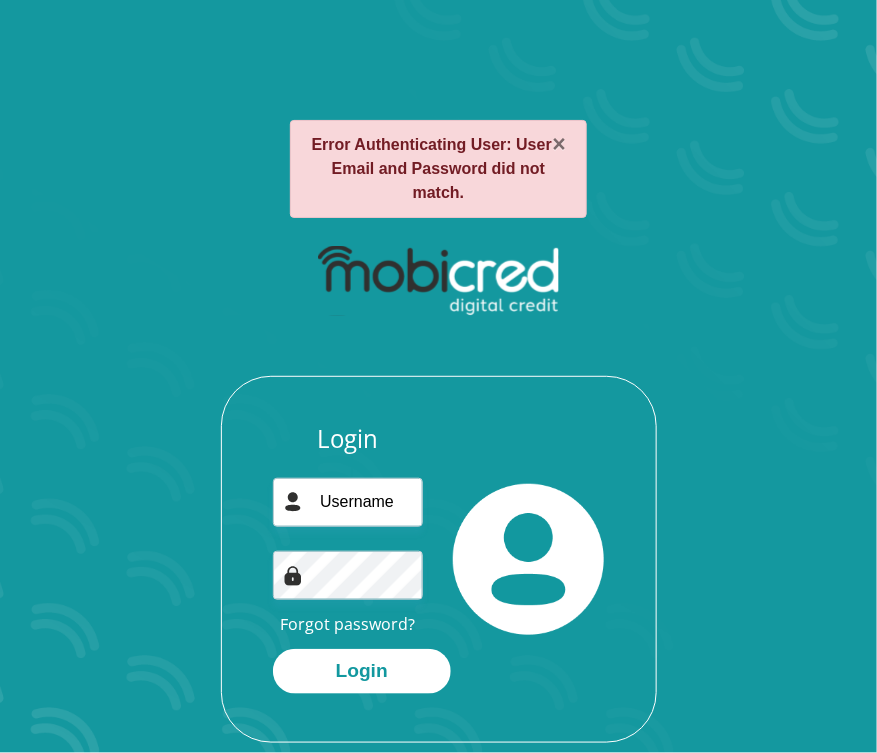 drag, startPoint x: 634, startPoint y: 262, endPoint x: 622, endPoint y: 63, distance: 199.36148 